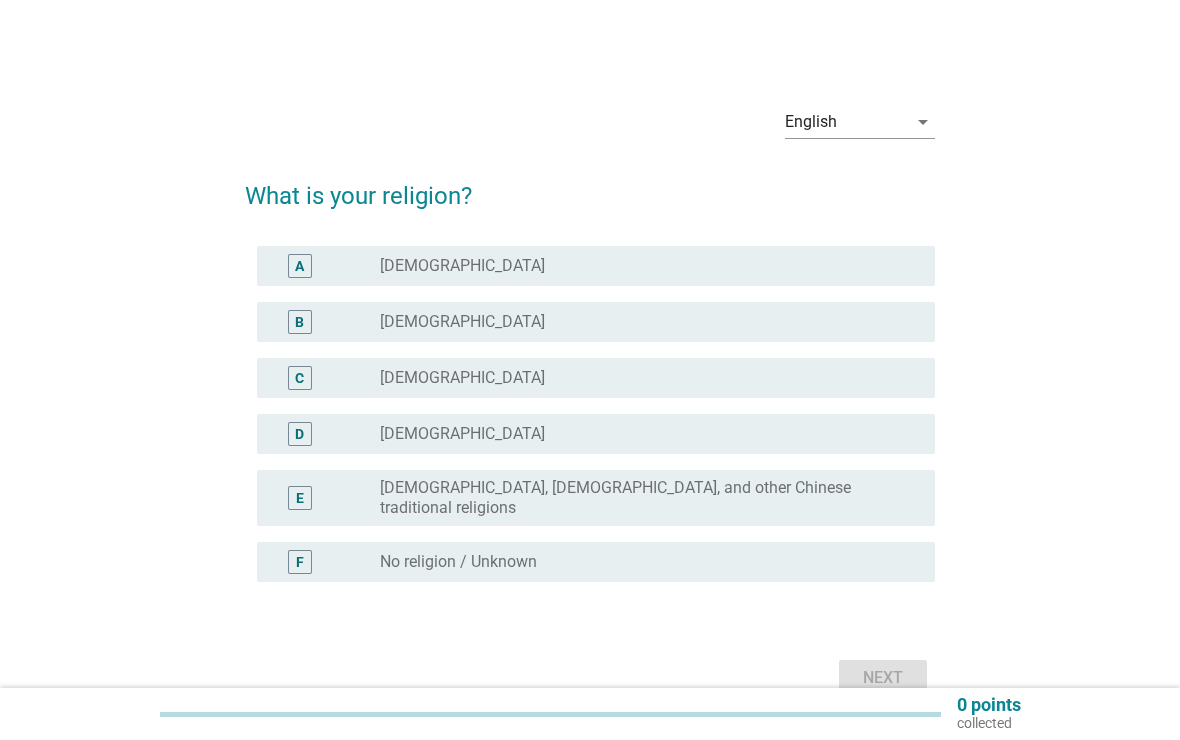 scroll, scrollTop: 0, scrollLeft: 0, axis: both 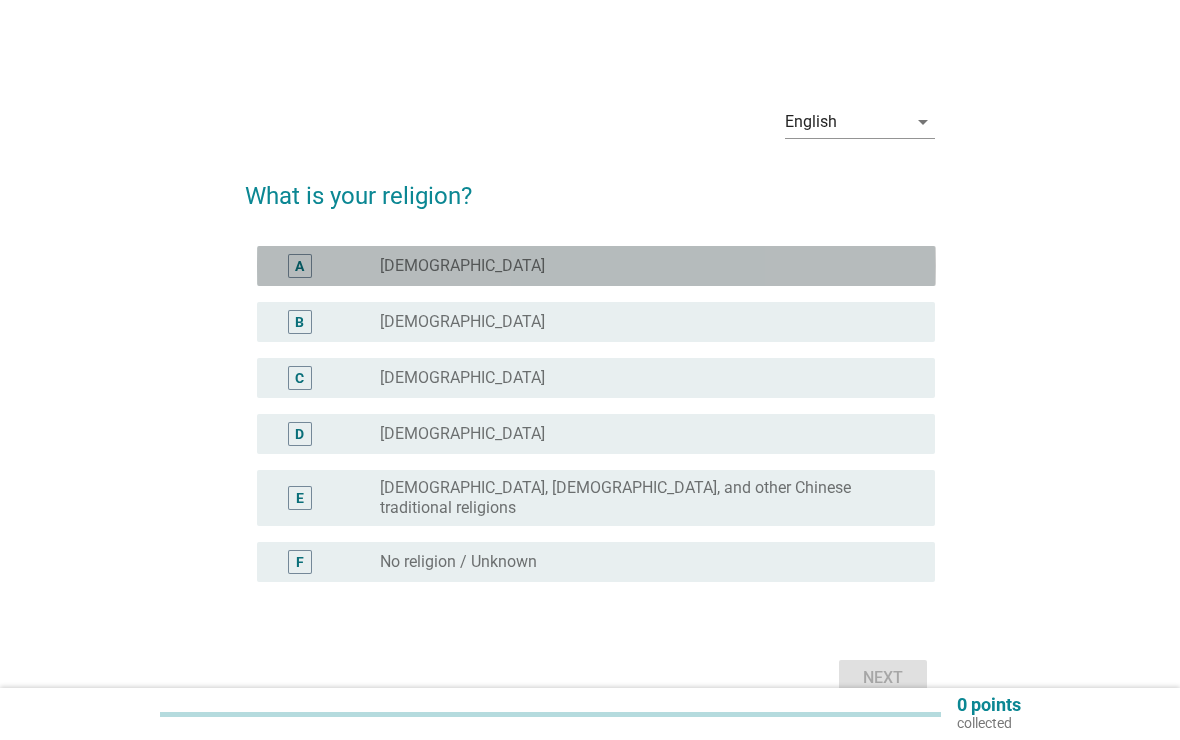 click on "radio_button_unchecked [DEMOGRAPHIC_DATA]" at bounding box center [641, 266] 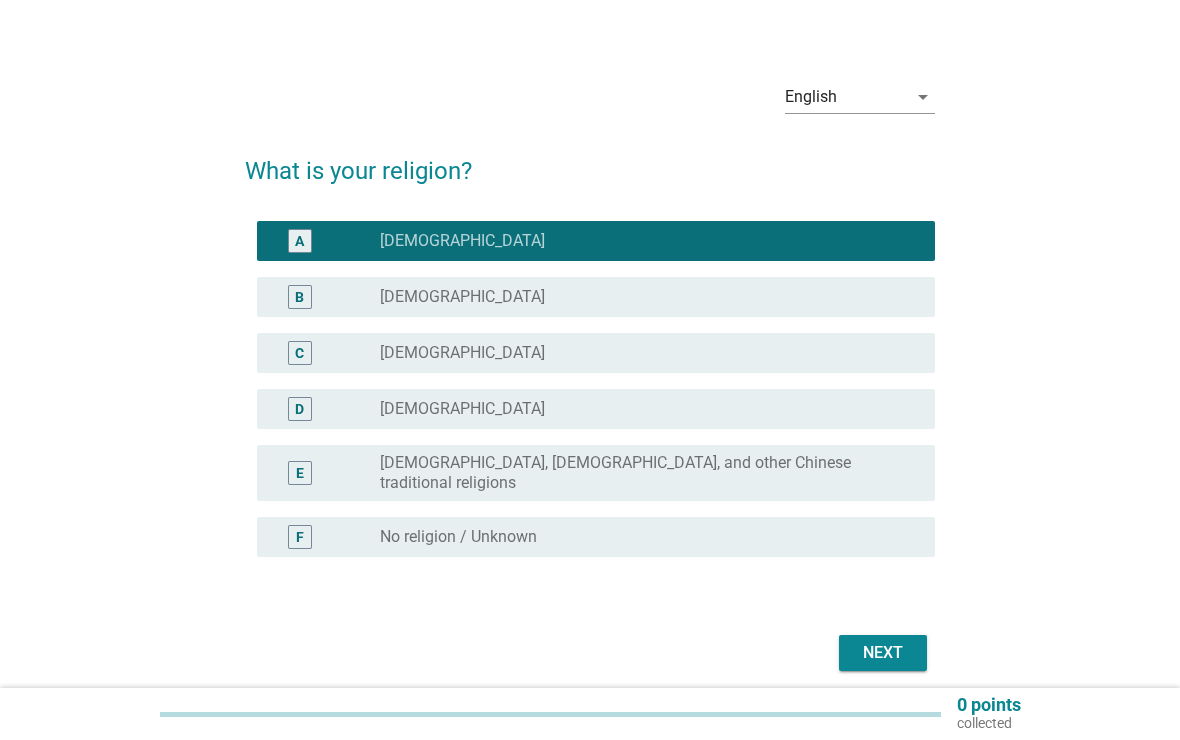 scroll, scrollTop: 88, scrollLeft: 0, axis: vertical 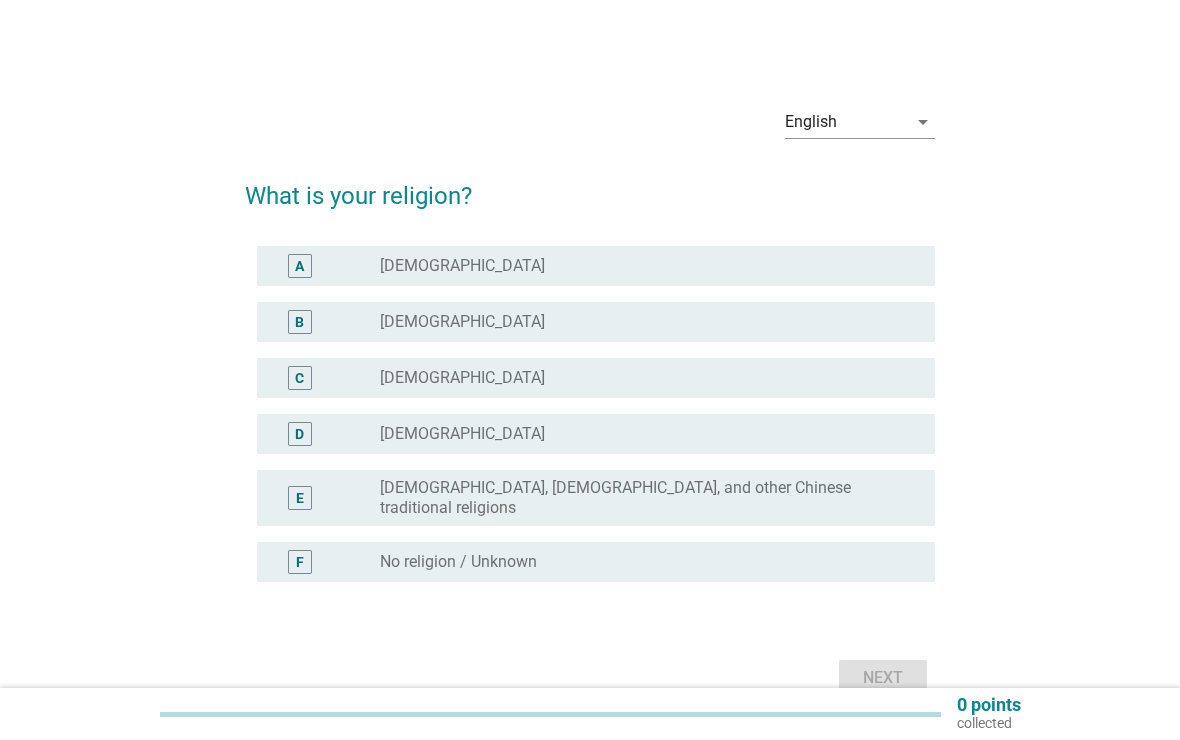 click on "radio_button_unchecked [DEMOGRAPHIC_DATA]" at bounding box center [641, 266] 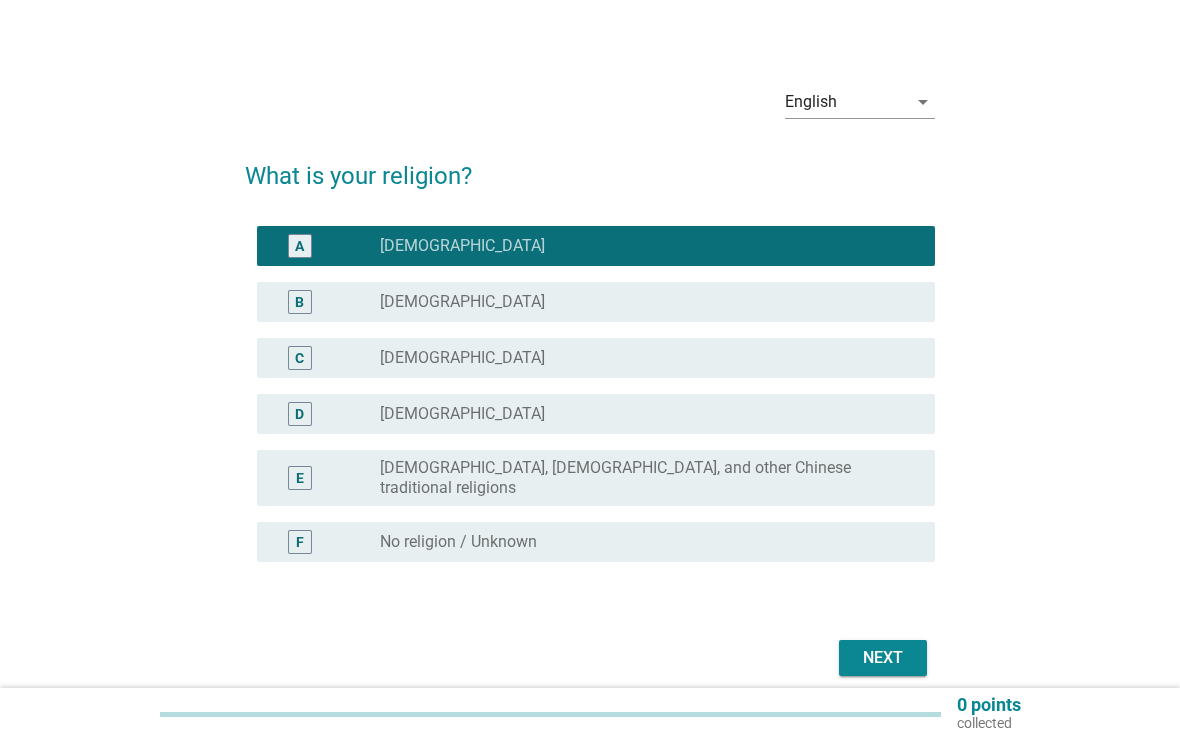 scroll, scrollTop: 88, scrollLeft: 0, axis: vertical 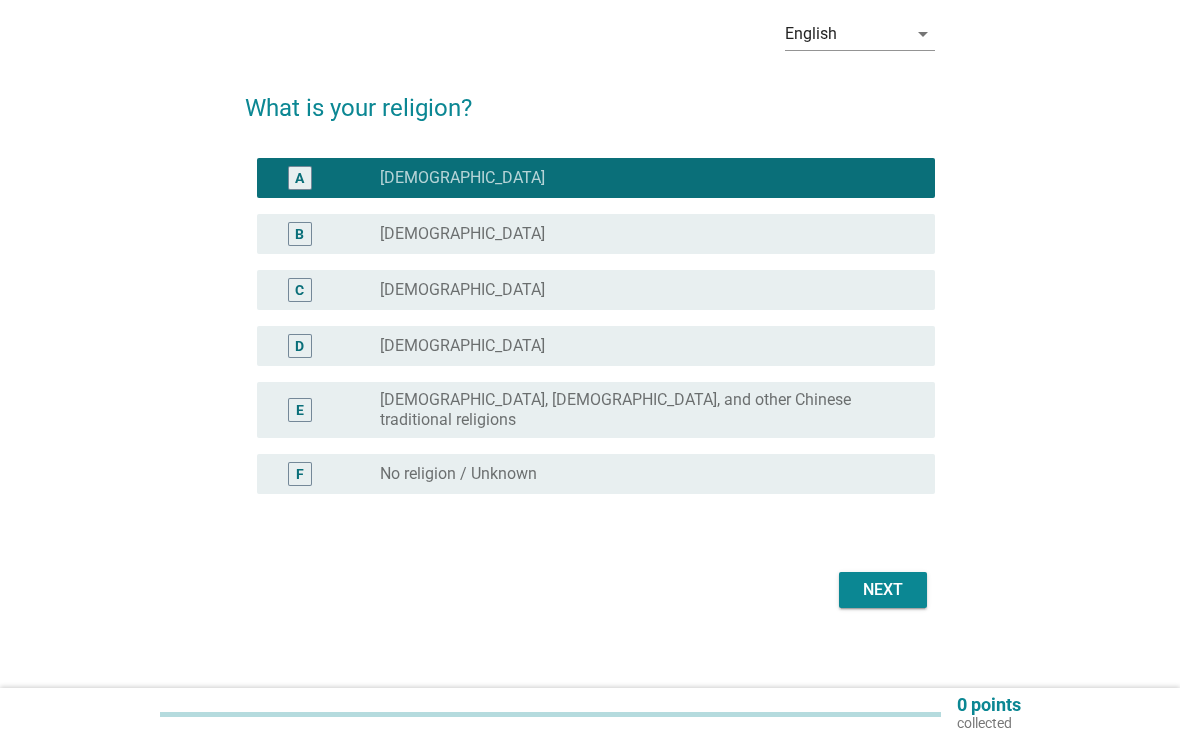 click on "Next" at bounding box center (883, 590) 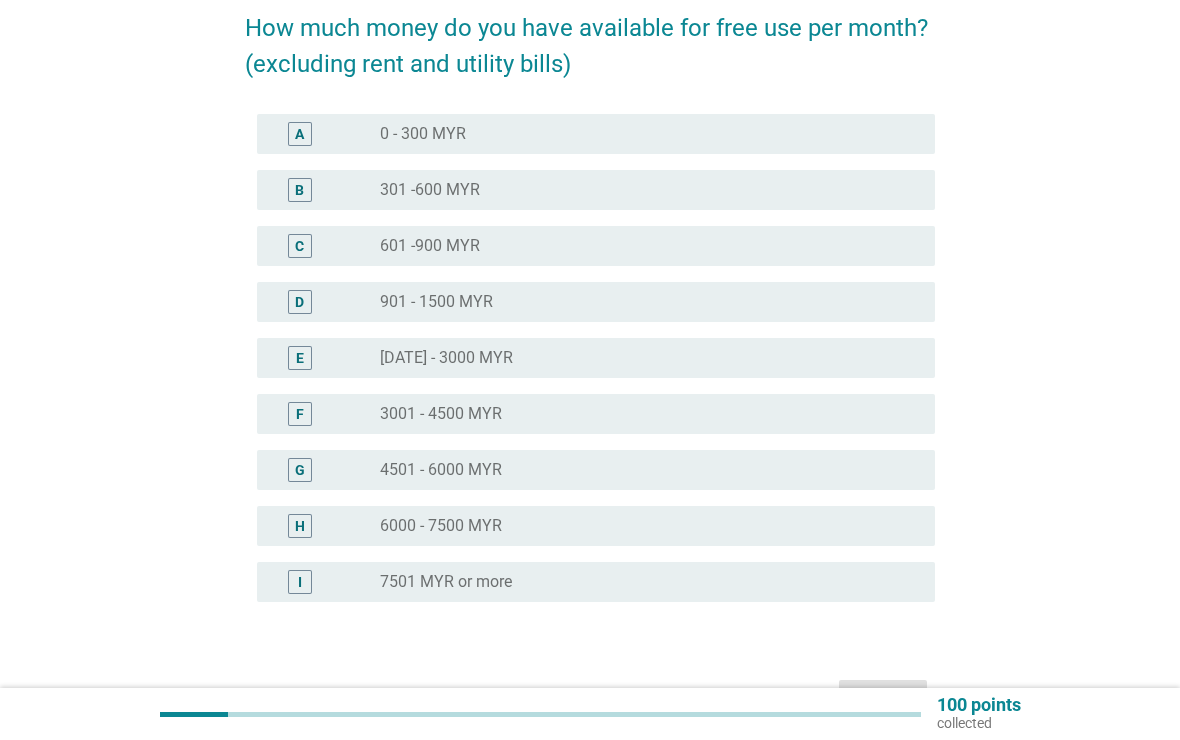 scroll, scrollTop: 167, scrollLeft: 0, axis: vertical 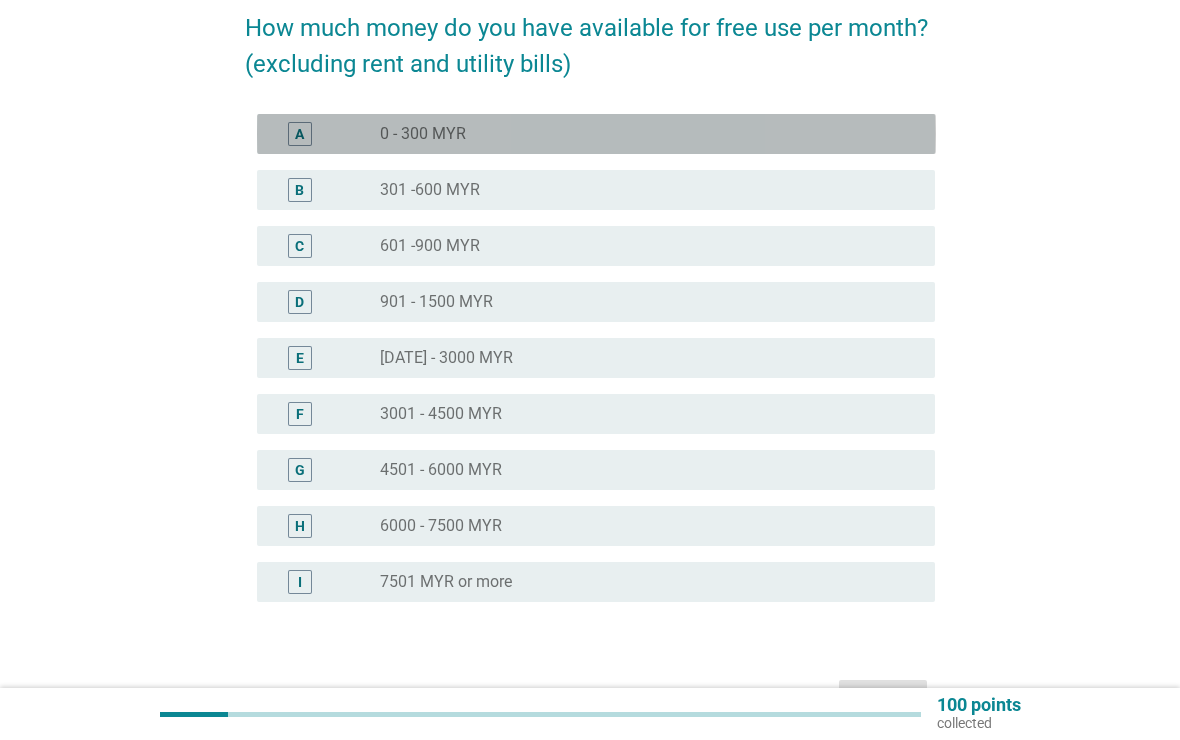 click on "radio_button_unchecked 0 - 300 MYR" at bounding box center (641, 134) 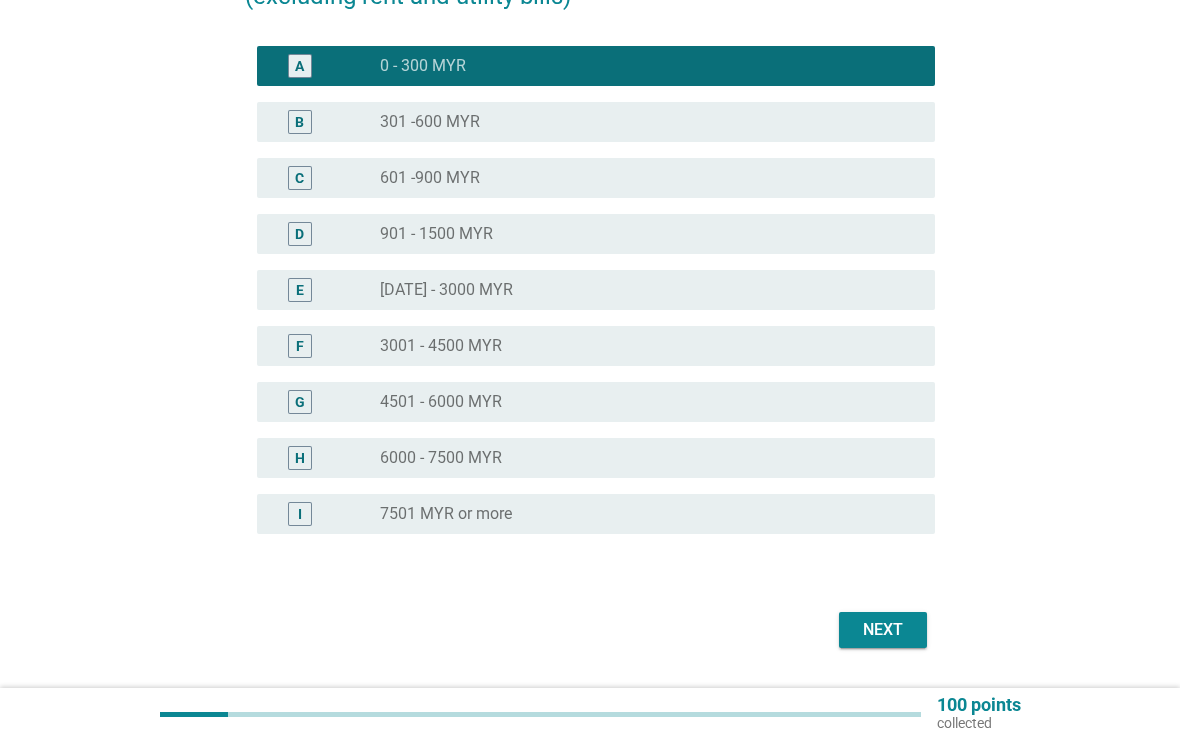 scroll, scrollTop: 292, scrollLeft: 0, axis: vertical 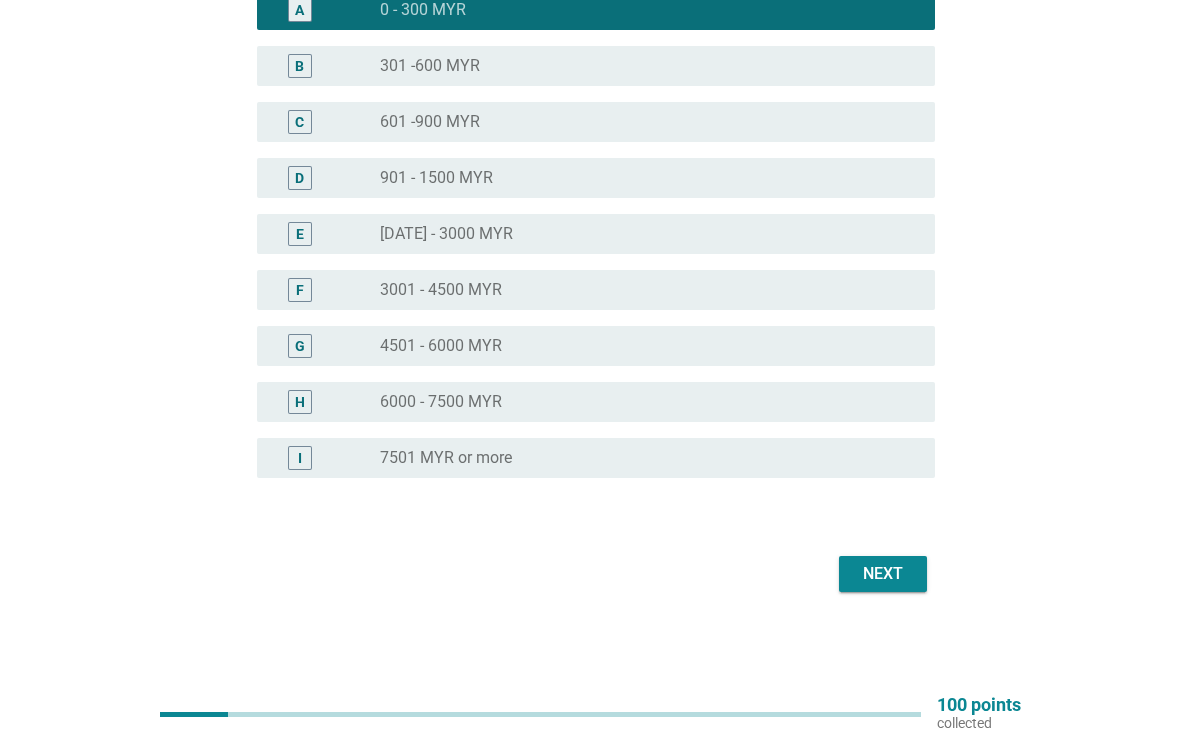 click on "Next" at bounding box center [883, 574] 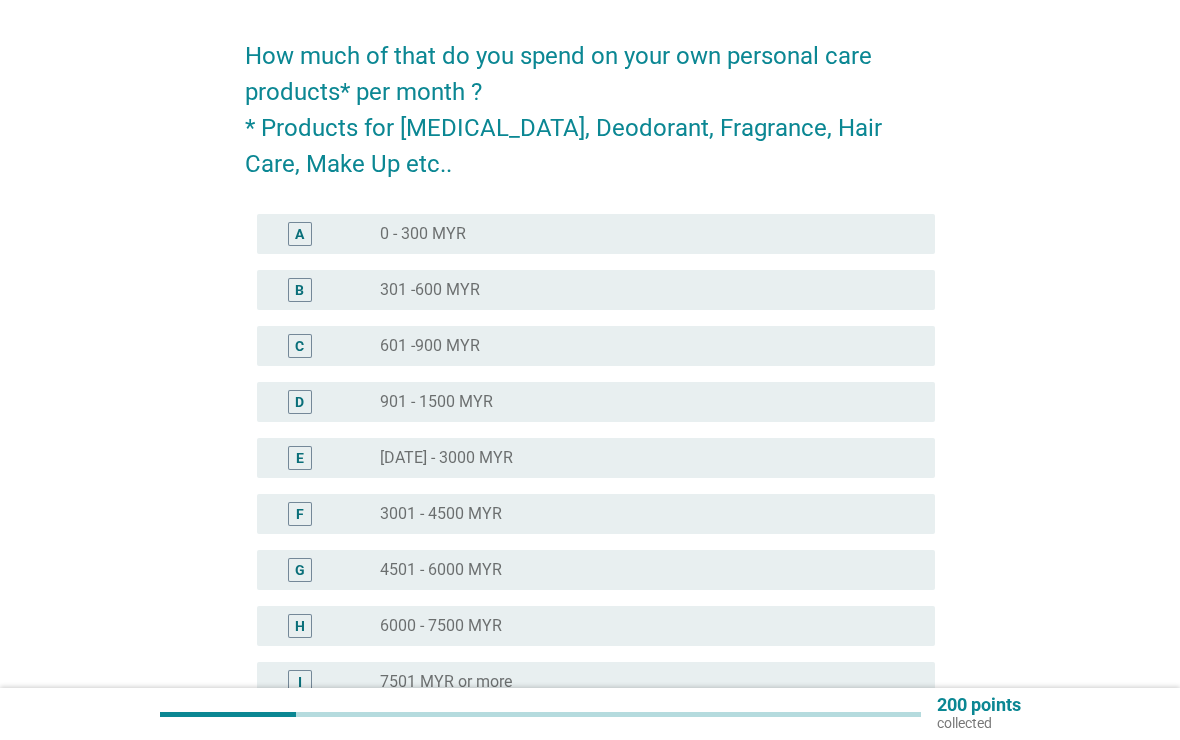 scroll, scrollTop: 139, scrollLeft: 0, axis: vertical 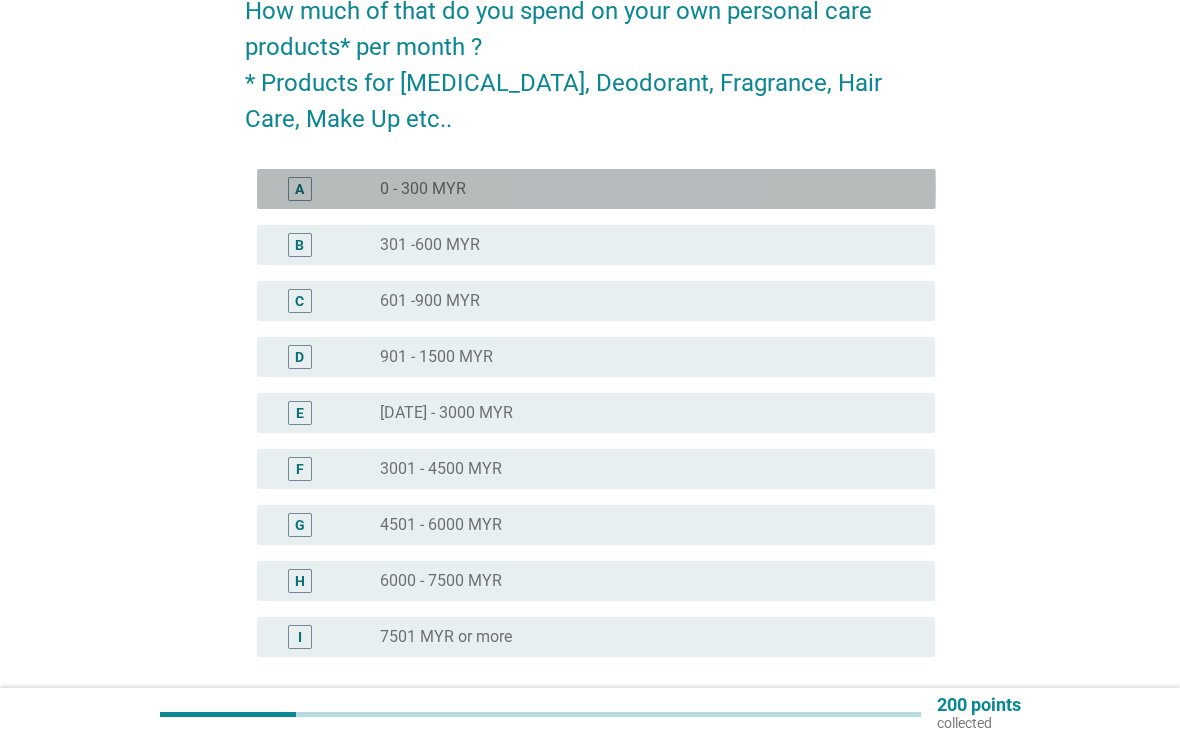 click on "radio_button_unchecked 0 - 300 MYR" at bounding box center (641, 189) 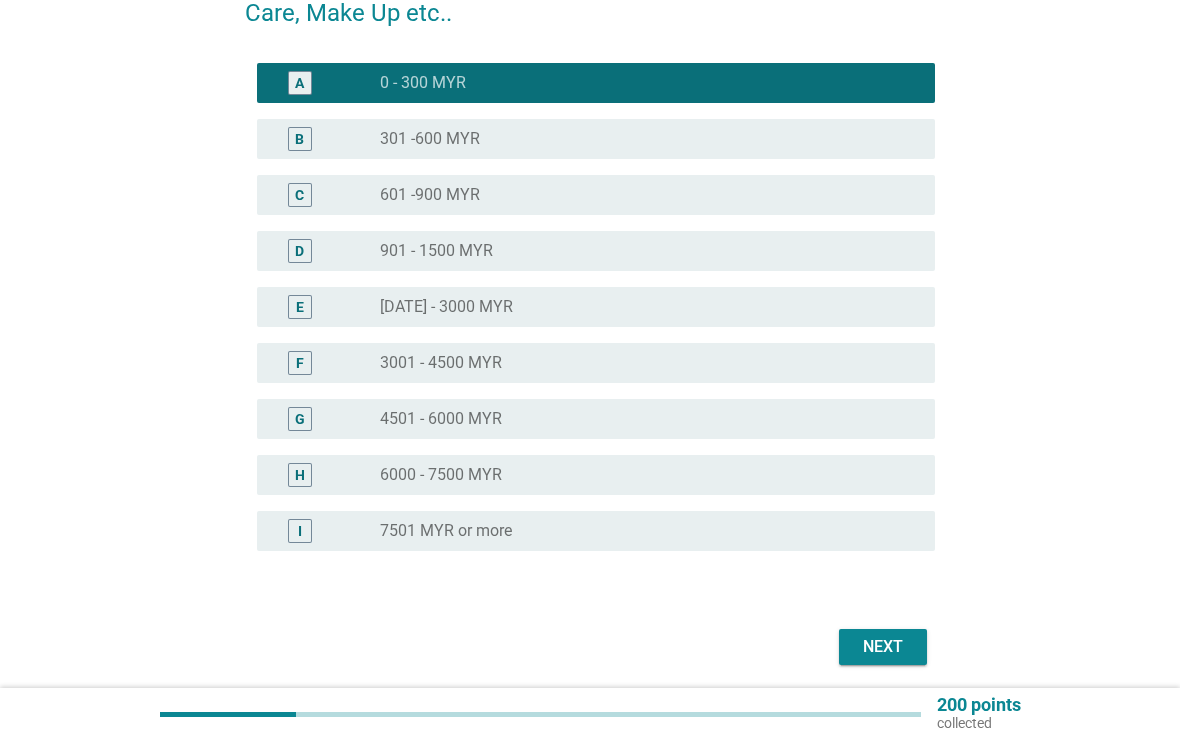 scroll, scrollTop: 364, scrollLeft: 0, axis: vertical 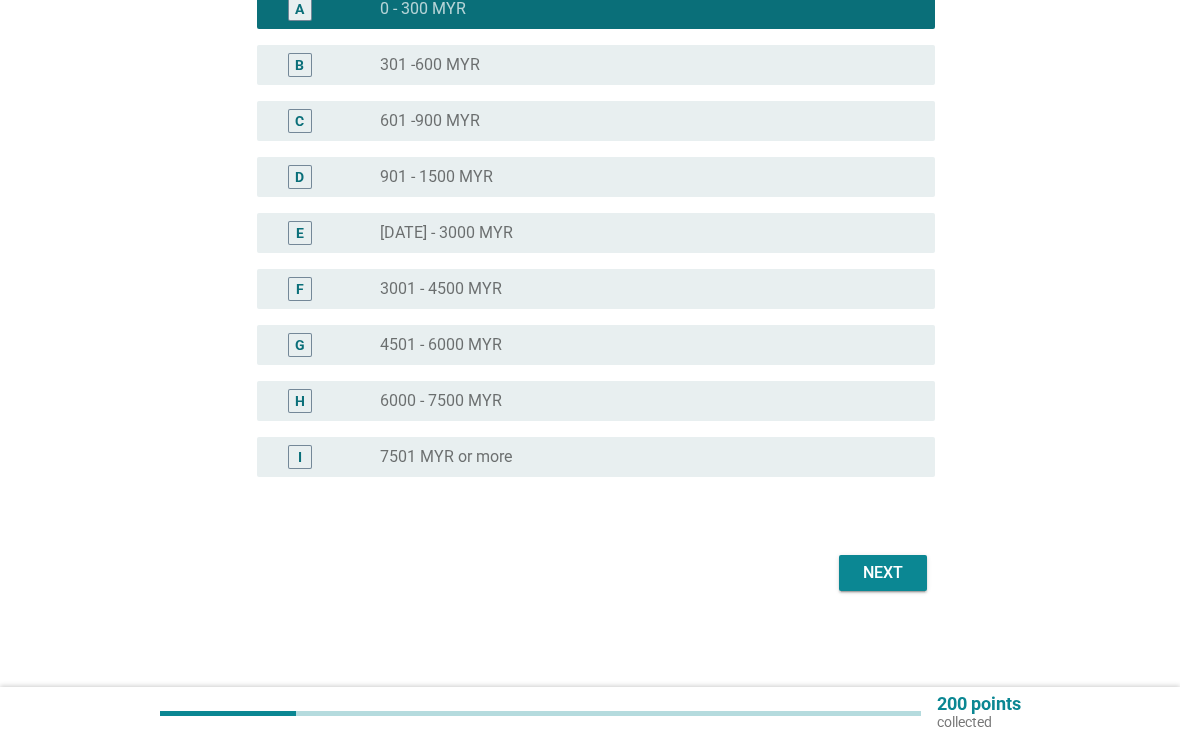 click on "Next" at bounding box center [883, 574] 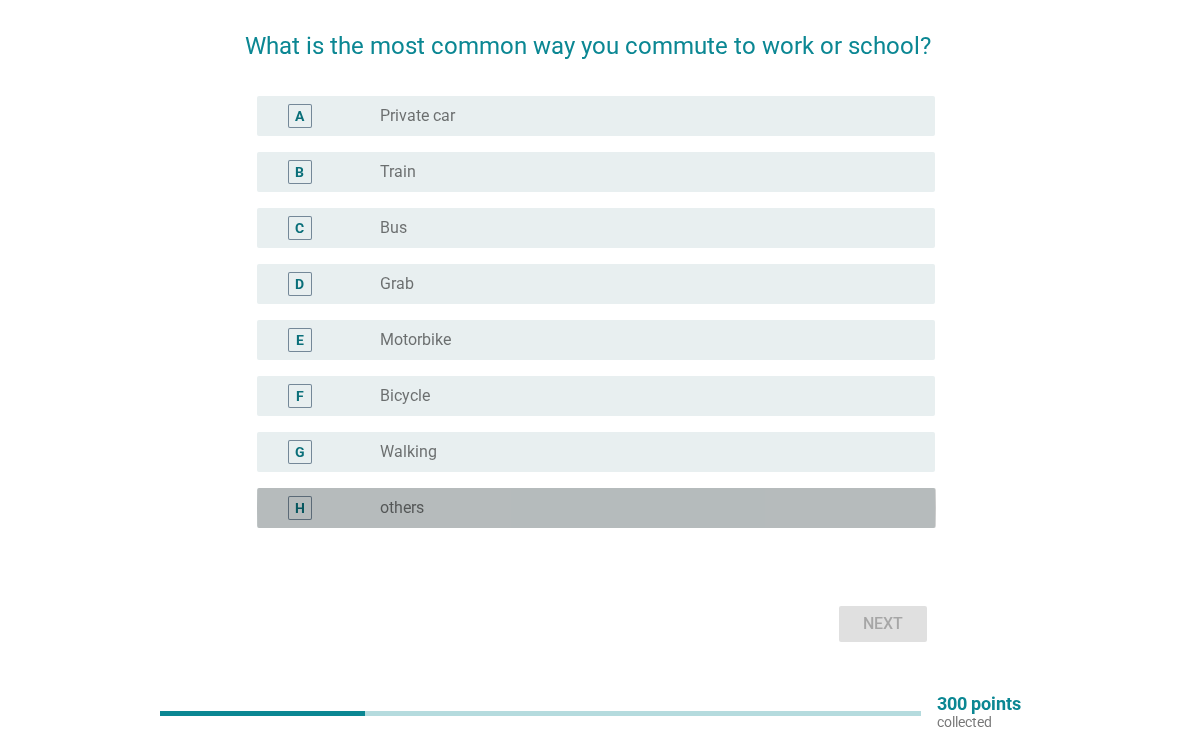 scroll, scrollTop: 150, scrollLeft: 0, axis: vertical 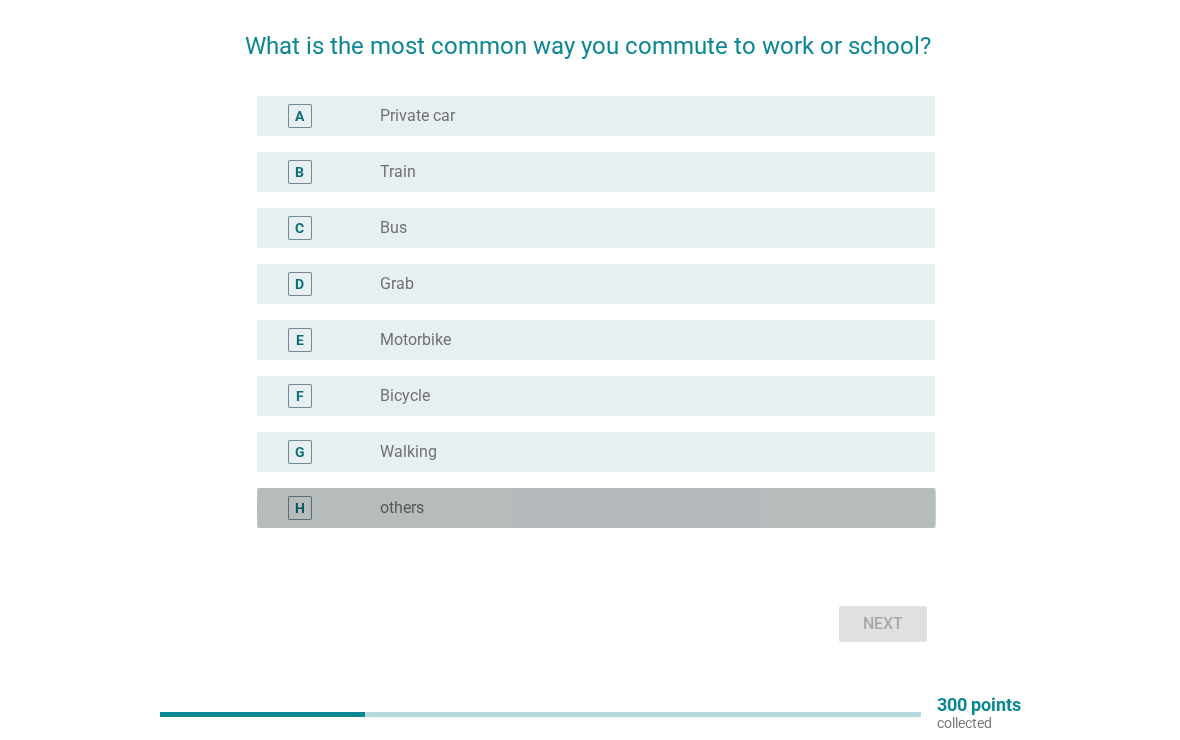 click on "radio_button_unchecked others" at bounding box center [641, 508] 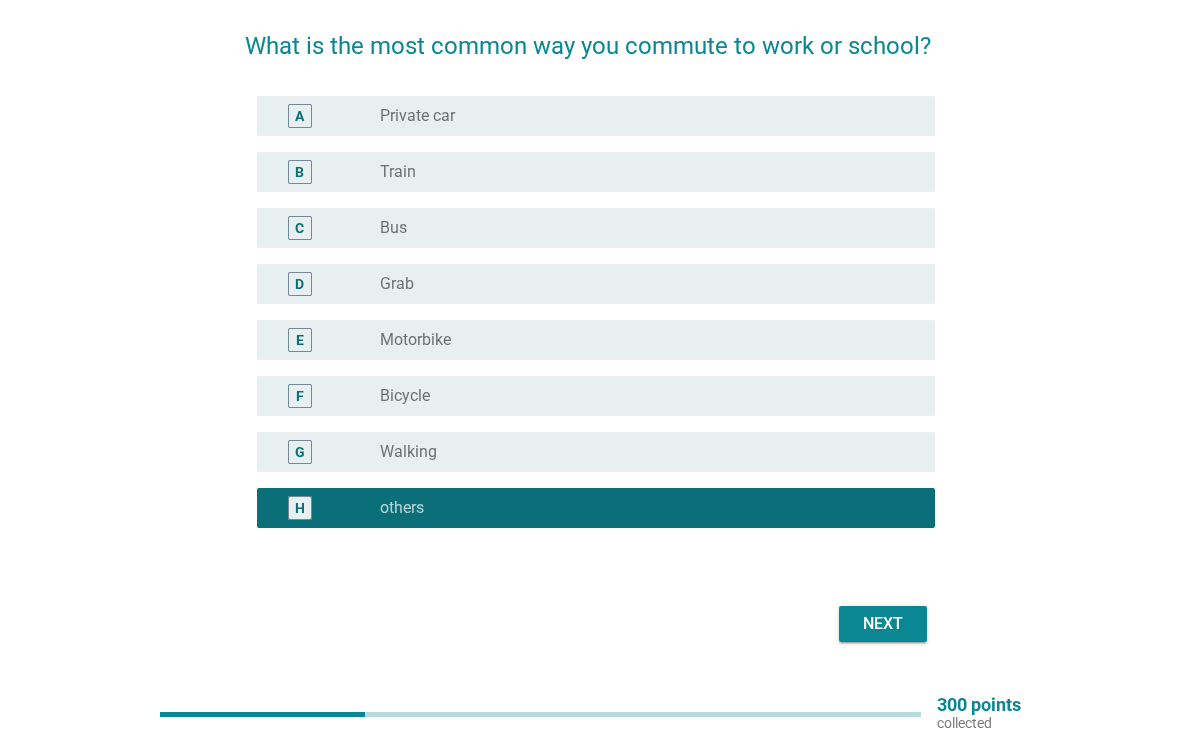 click on "Next" at bounding box center [883, 624] 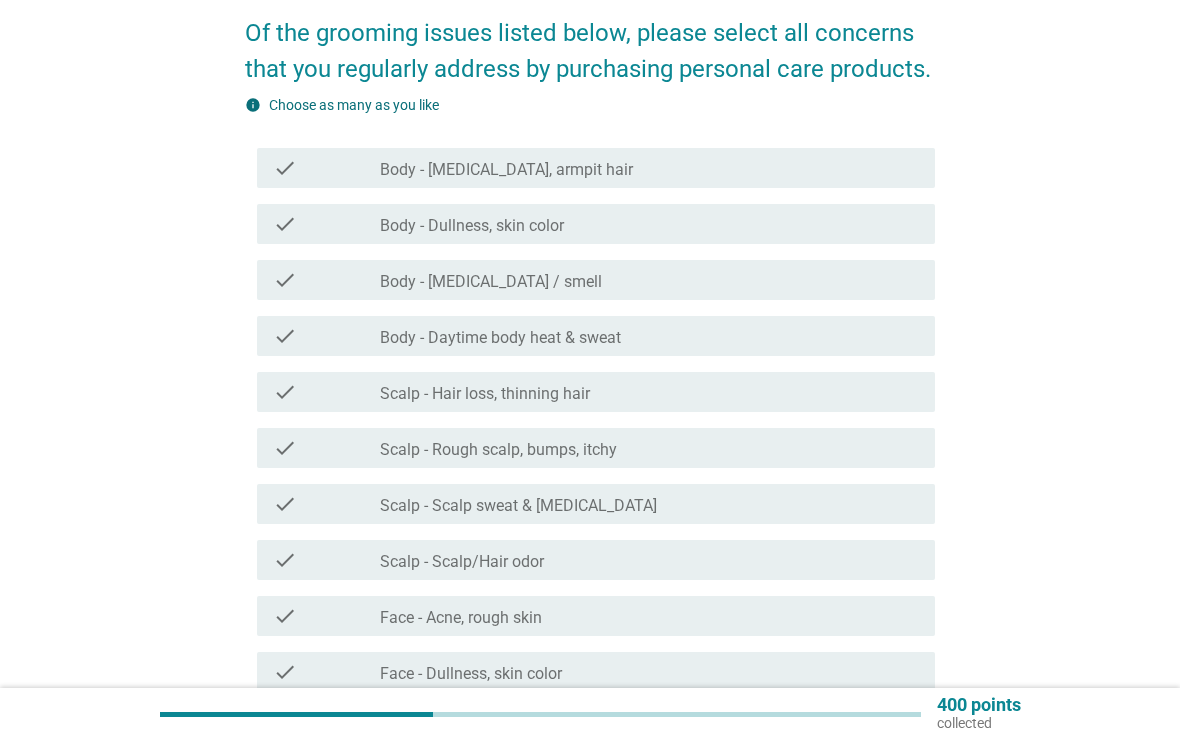 scroll, scrollTop: 162, scrollLeft: 0, axis: vertical 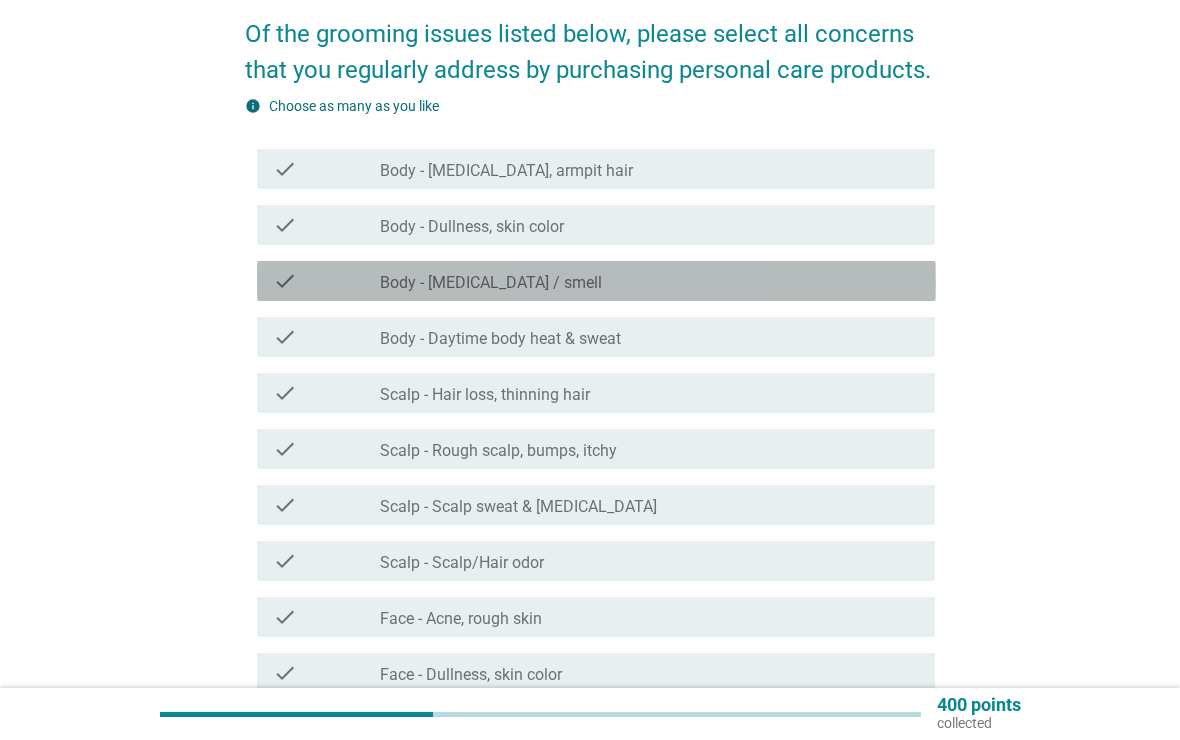 click on "check_box_outline_blank Body - [MEDICAL_DATA] / smell" at bounding box center [649, 281] 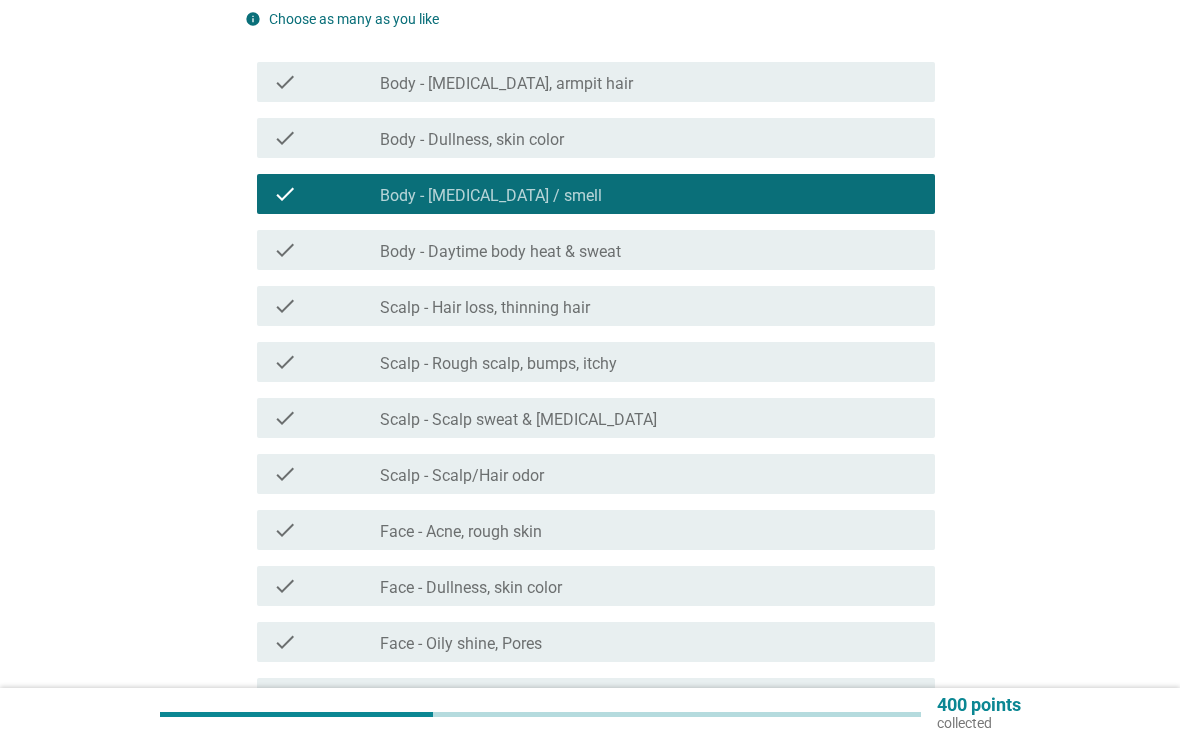 click on "check_box_outline_blank Scalp - Hair loss, thinning hair" at bounding box center (649, 306) 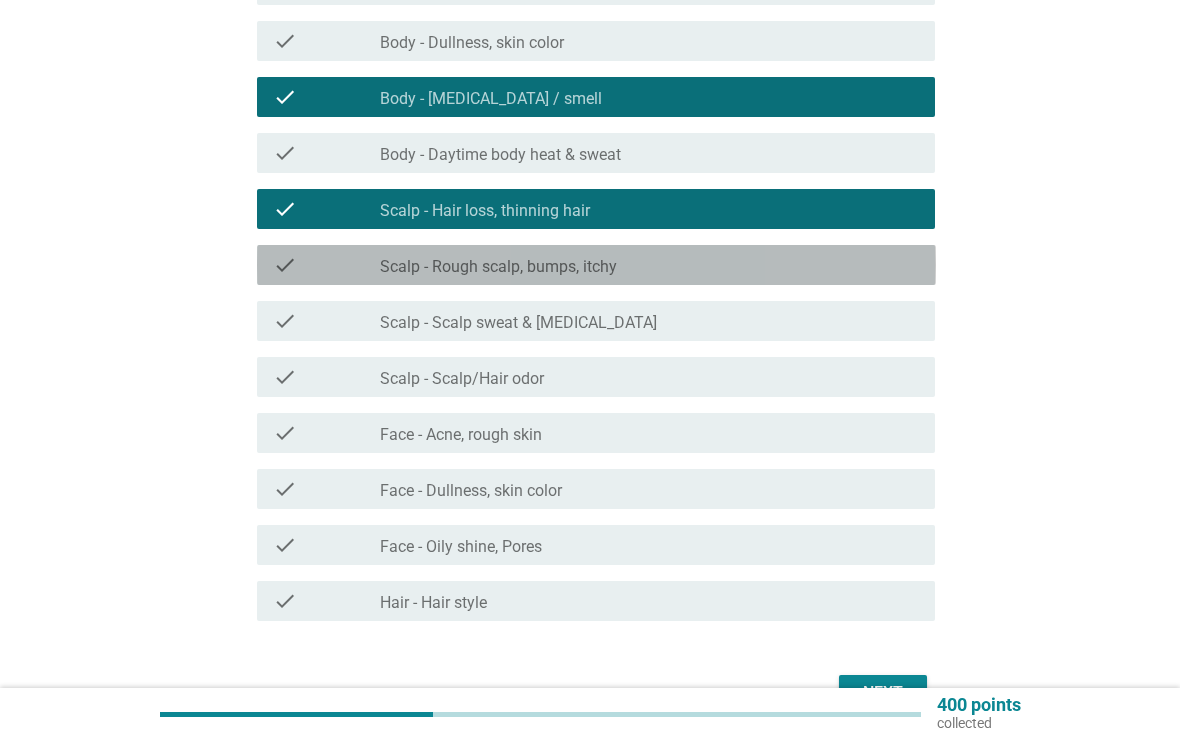 click on "check_box_outline_blank Scalp - Rough scalp, bumps, itchy" at bounding box center [649, 265] 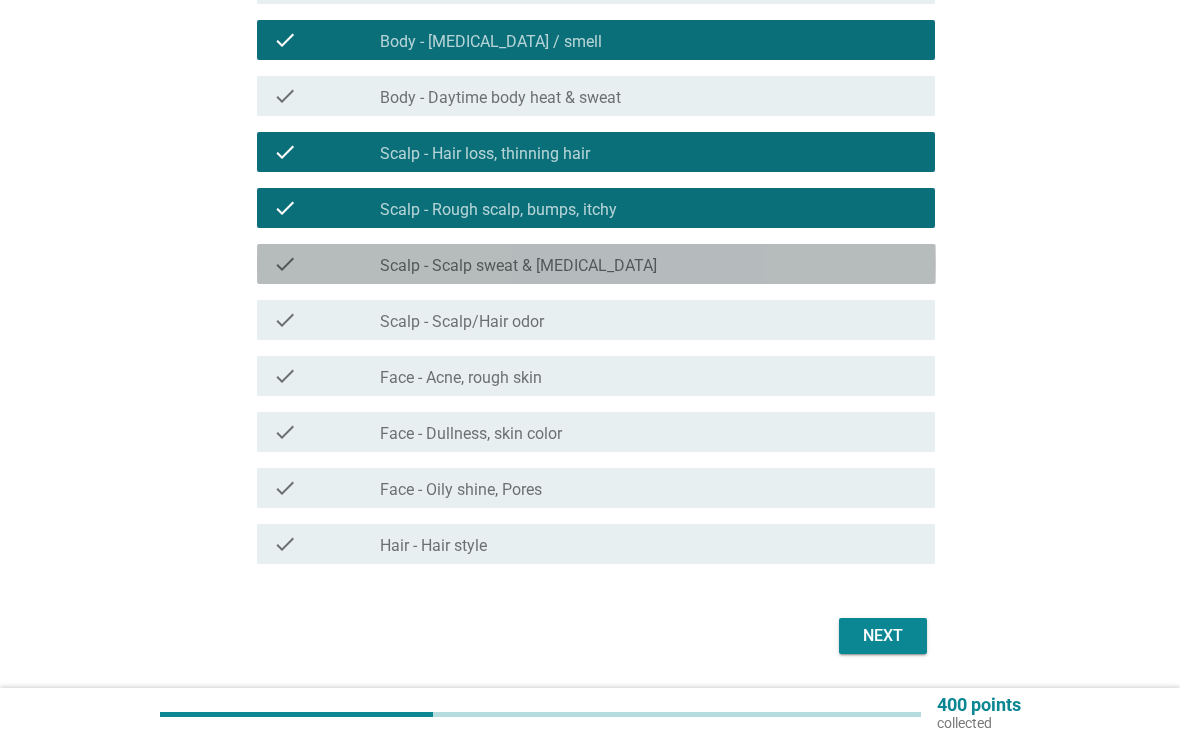 click on "check_box_outline_blank Scalp - Scalp sweat & [MEDICAL_DATA]" at bounding box center (649, 264) 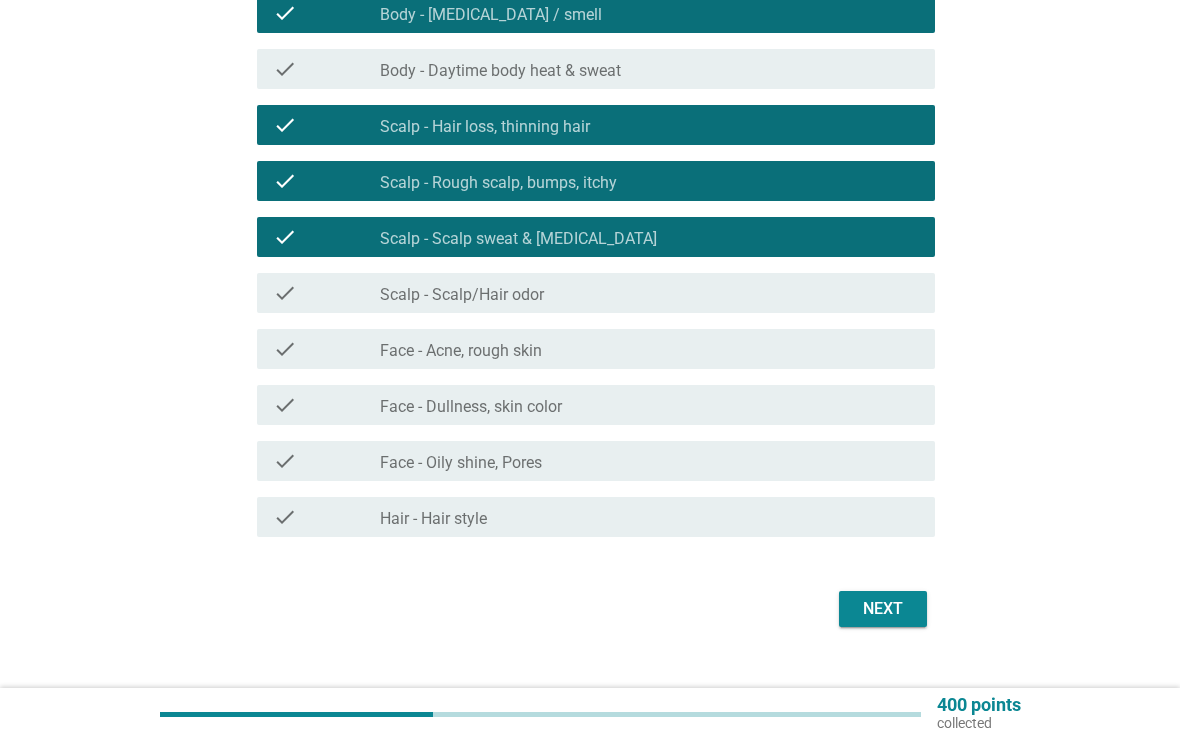 scroll, scrollTop: 439, scrollLeft: 0, axis: vertical 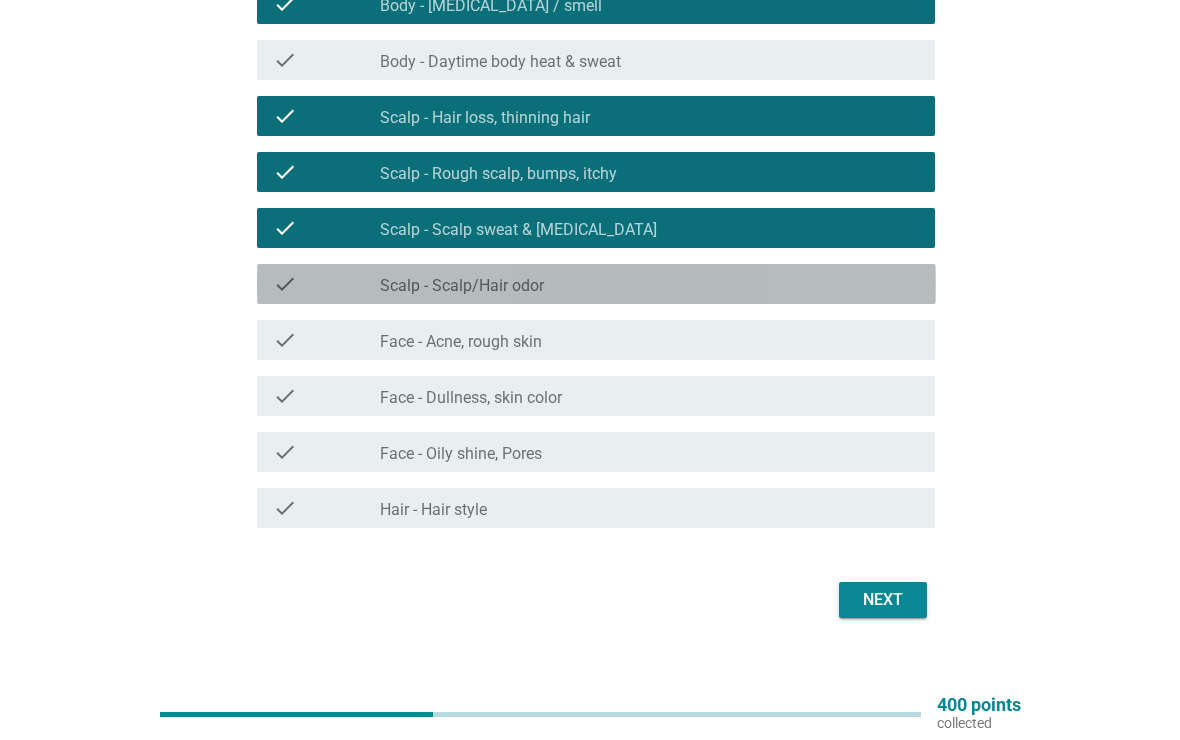 click on "check_box_outline_blank Scalp - Scalp/Hair odor" at bounding box center [649, 284] 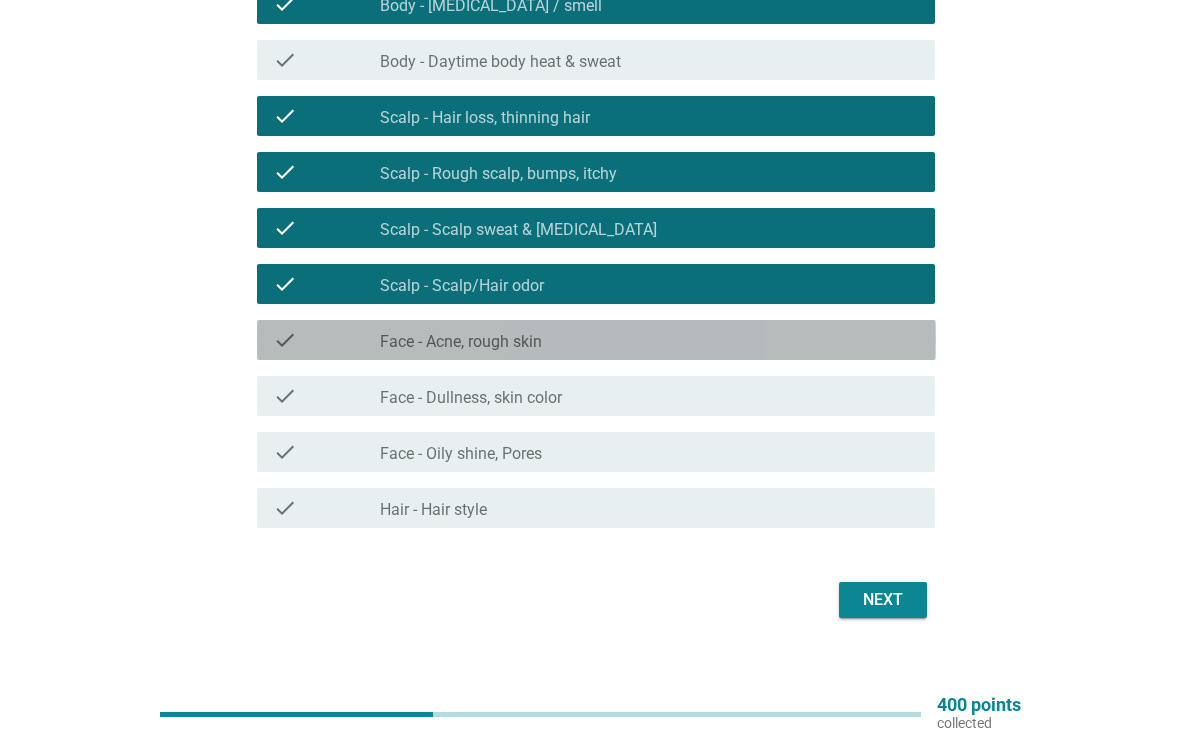 click on "check_box_outline_blank Face - Acne, rough skin" at bounding box center [649, 340] 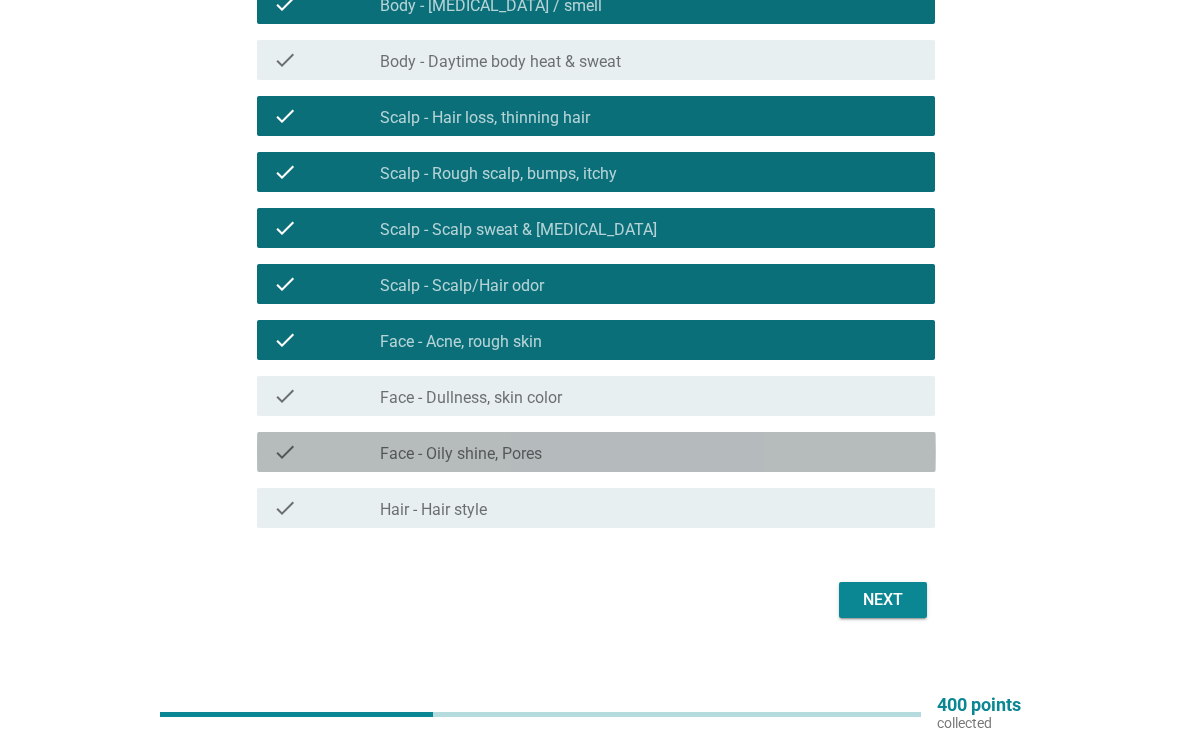 click on "check_box_outline_blank Face - Oily shine, Pores" at bounding box center [649, 452] 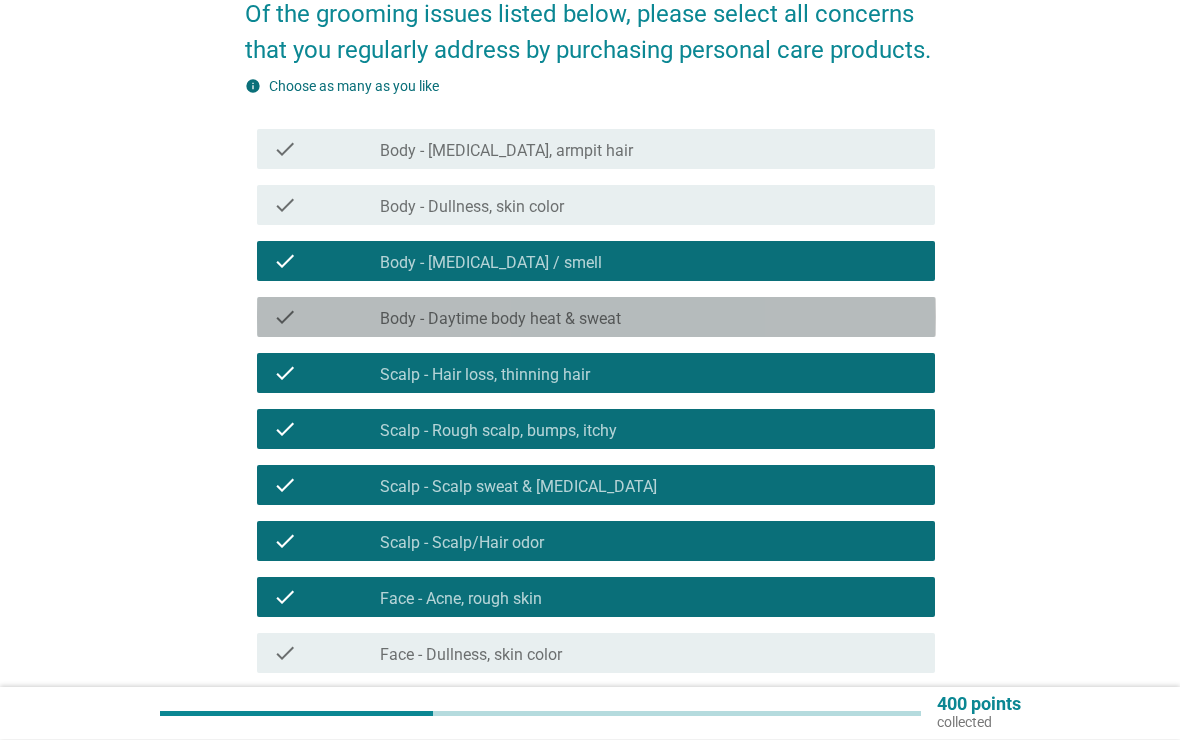 scroll, scrollTop: 182, scrollLeft: 0, axis: vertical 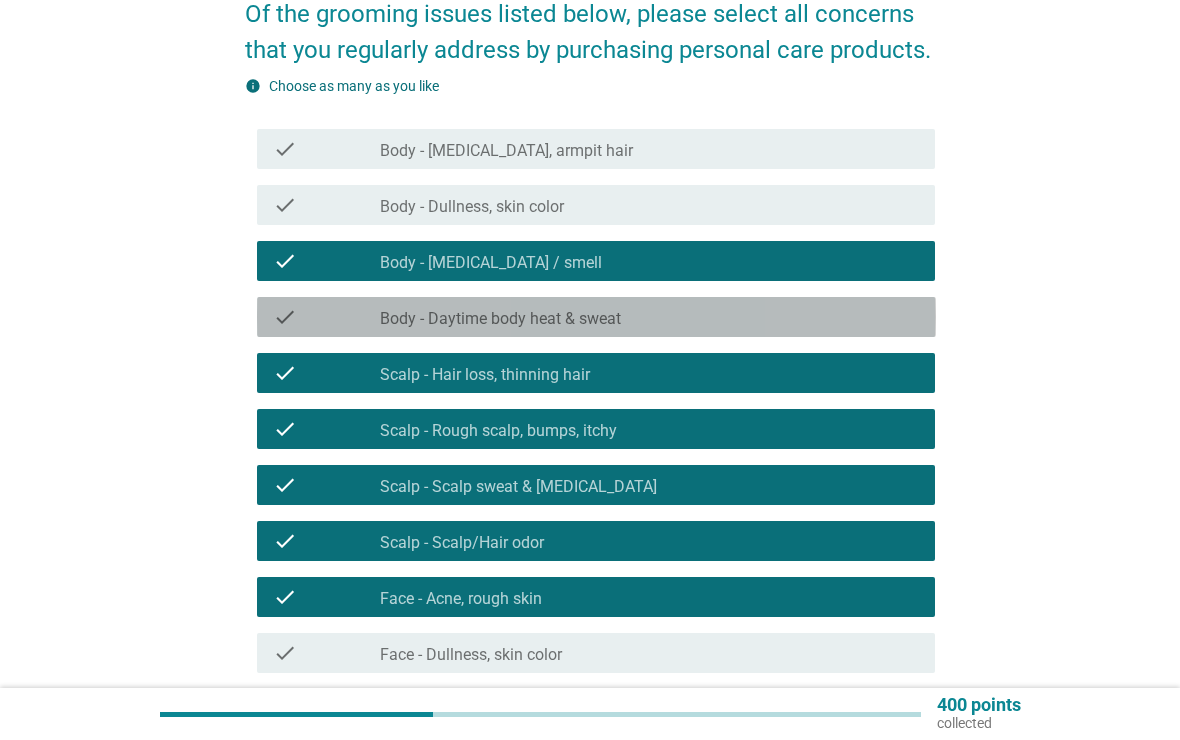 click on "check_box_outline_blank Body - Daytime body heat & sweat" at bounding box center [649, 317] 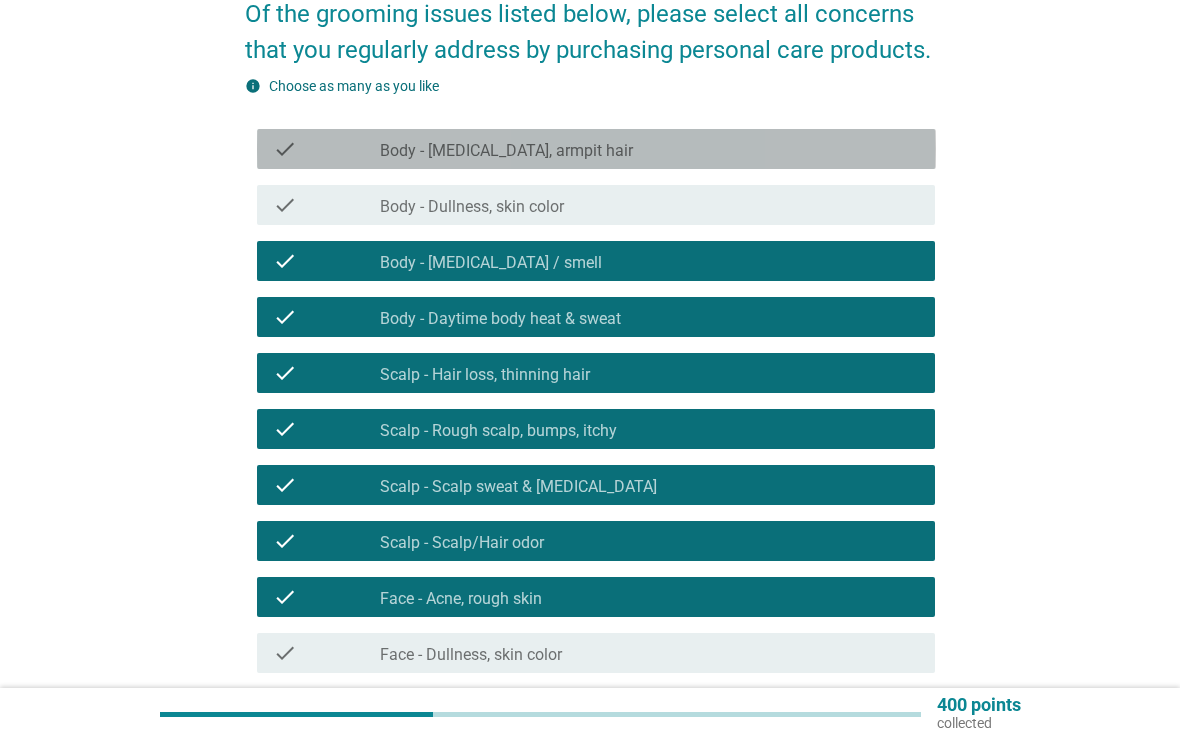 click on "check_box_outline_blank Body - [MEDICAL_DATA], armpit hair" at bounding box center [649, 149] 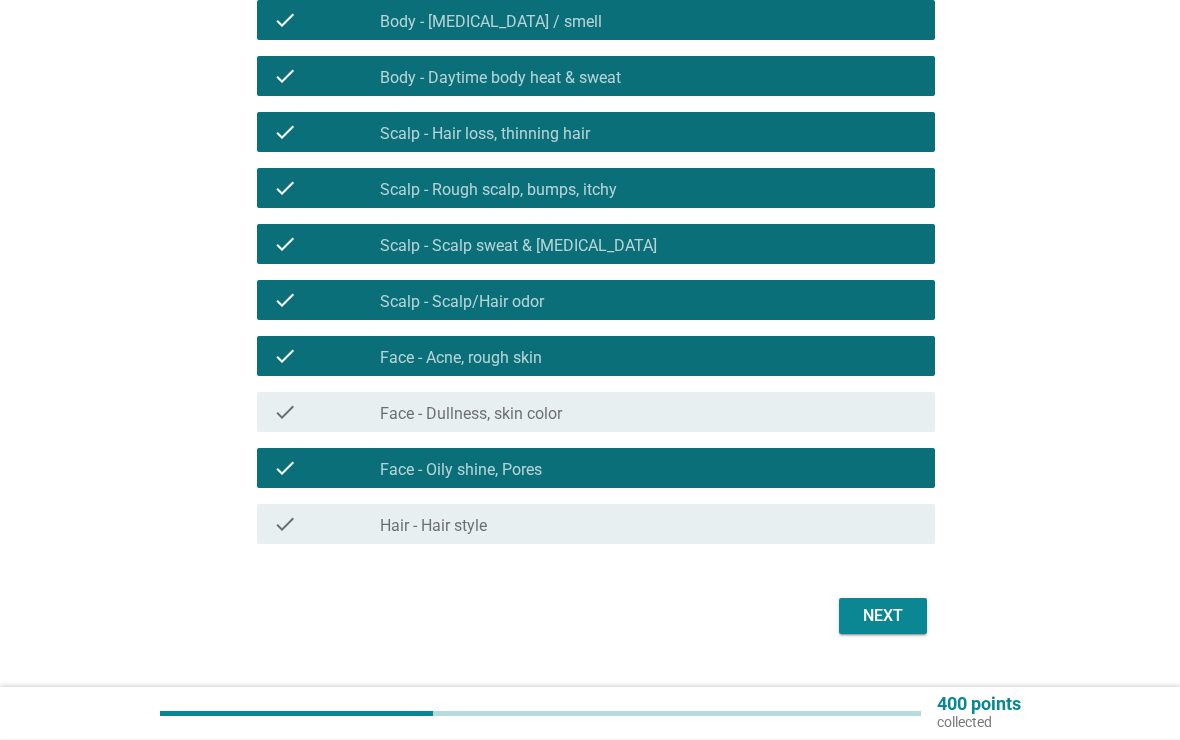 scroll, scrollTop: 465, scrollLeft: 0, axis: vertical 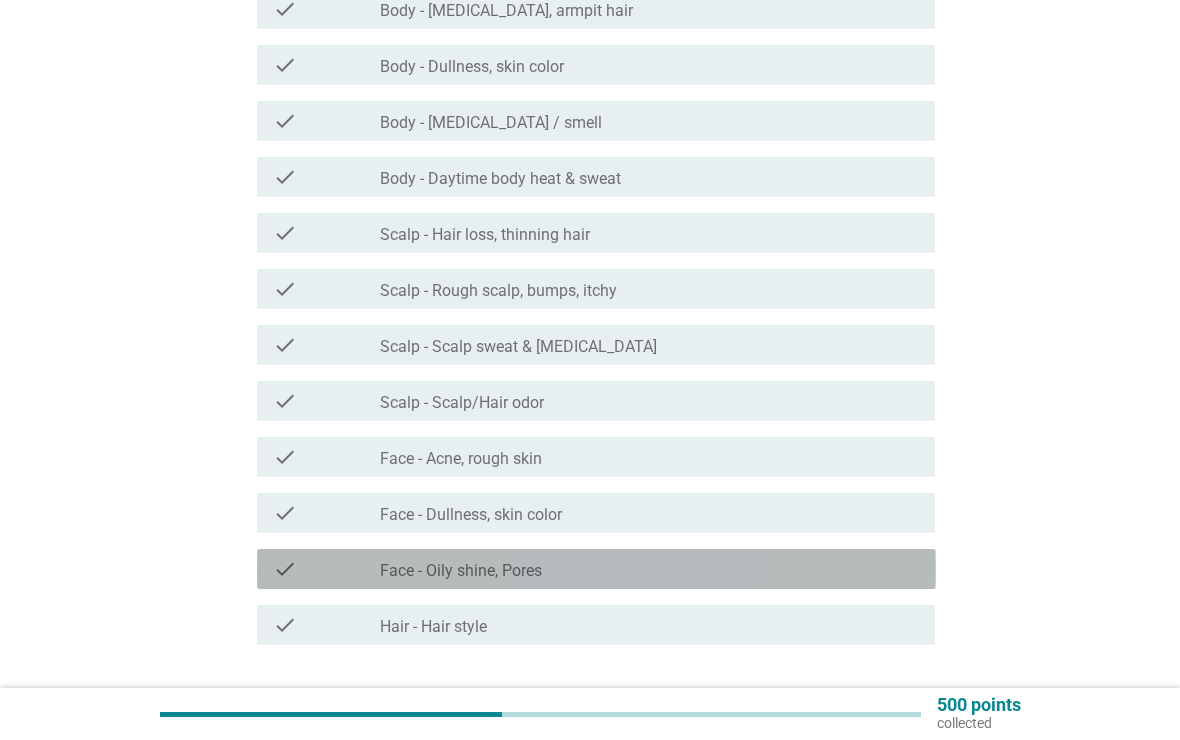 click on "check_box_outline_blank Face - Oily shine, Pores" at bounding box center [649, 569] 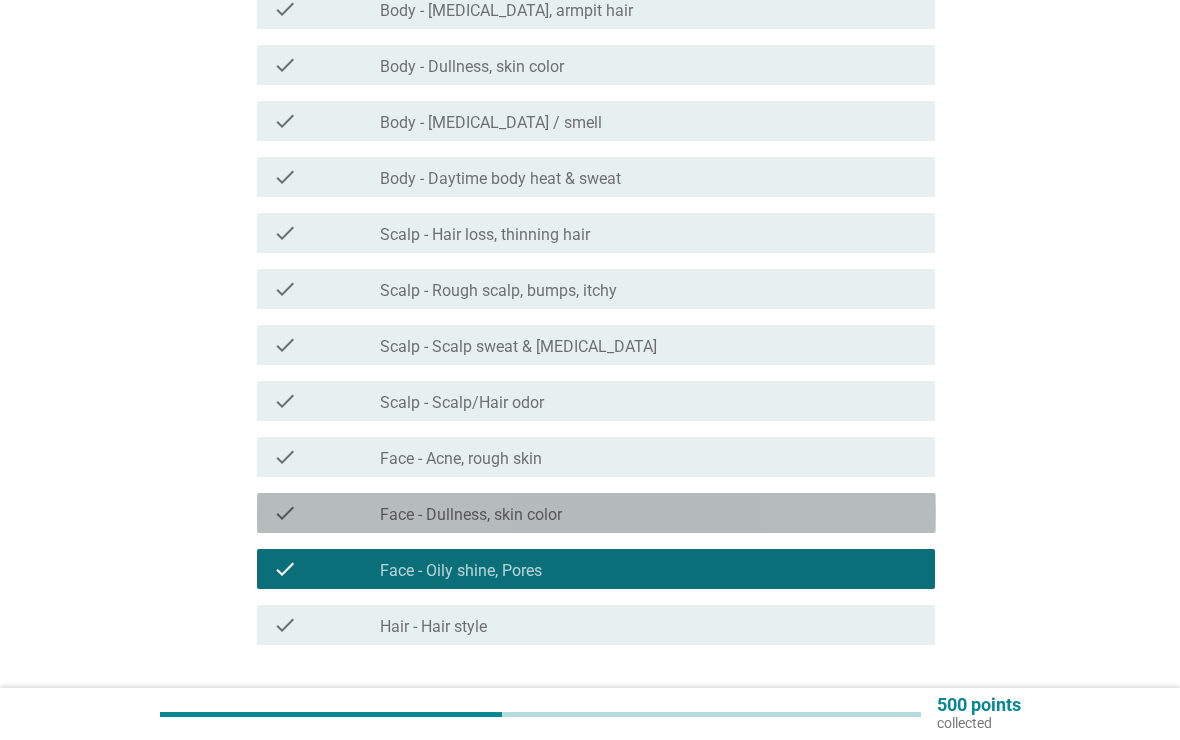 click on "check_box_outline_blank Face - Dullness, skin color" at bounding box center (649, 513) 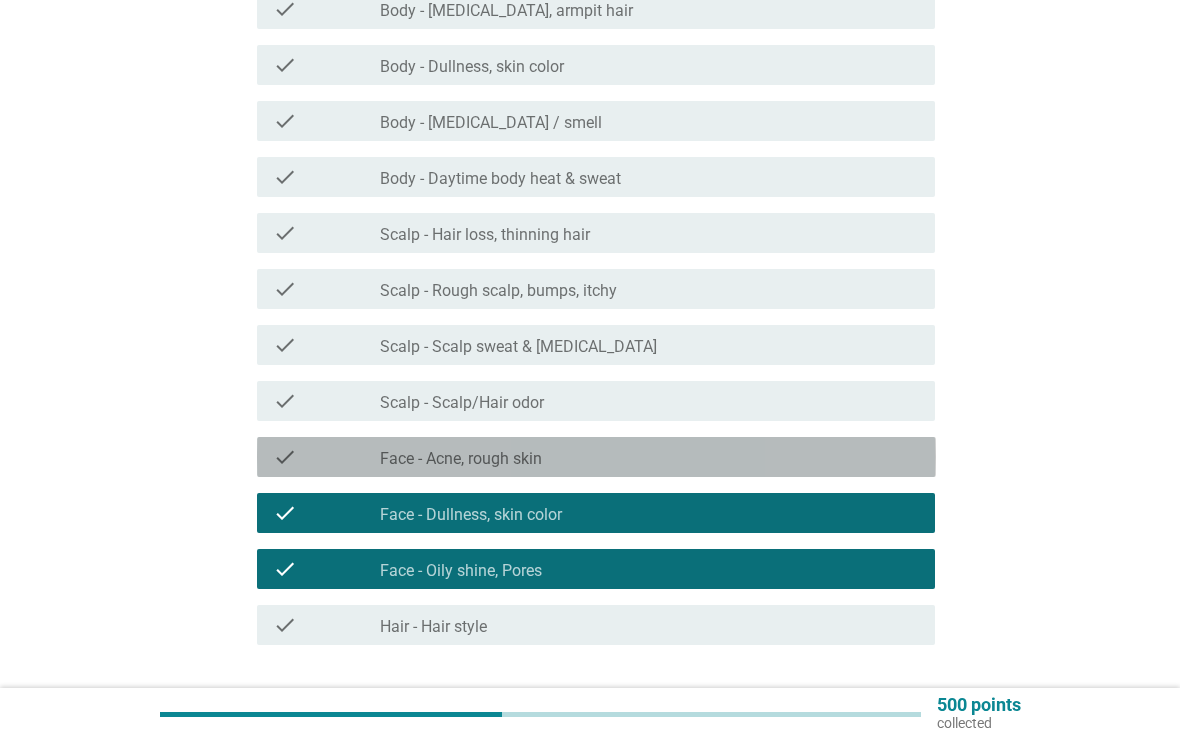 click on "check_box_outline_blank Face - Acne, rough skin" at bounding box center [649, 457] 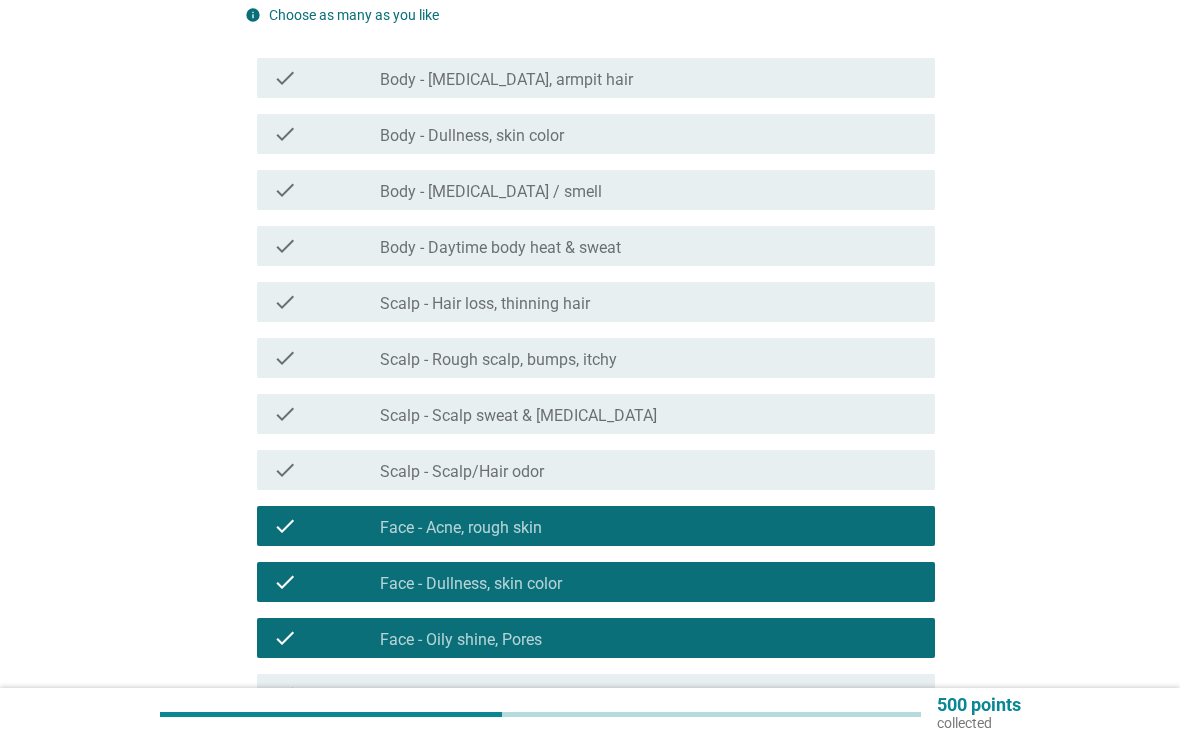 scroll, scrollTop: 280, scrollLeft: 0, axis: vertical 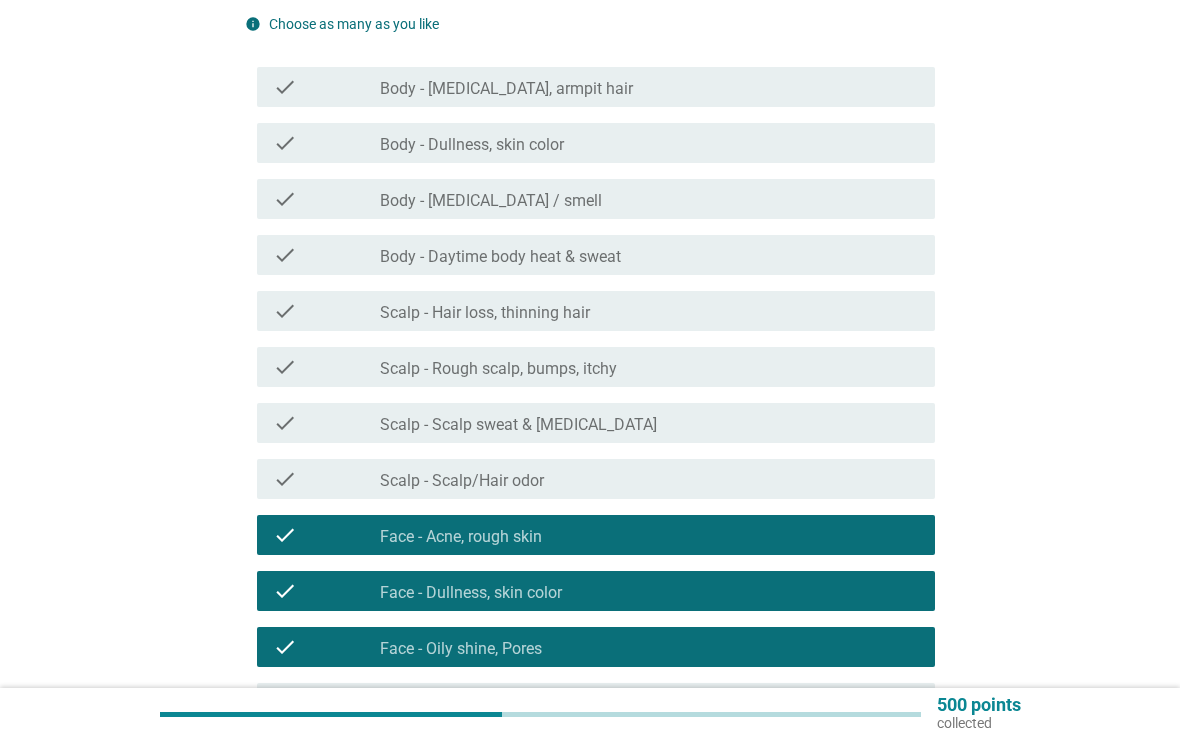 click on "check_box_outline_blank Scalp - Scalp/Hair odor" at bounding box center (649, 479) 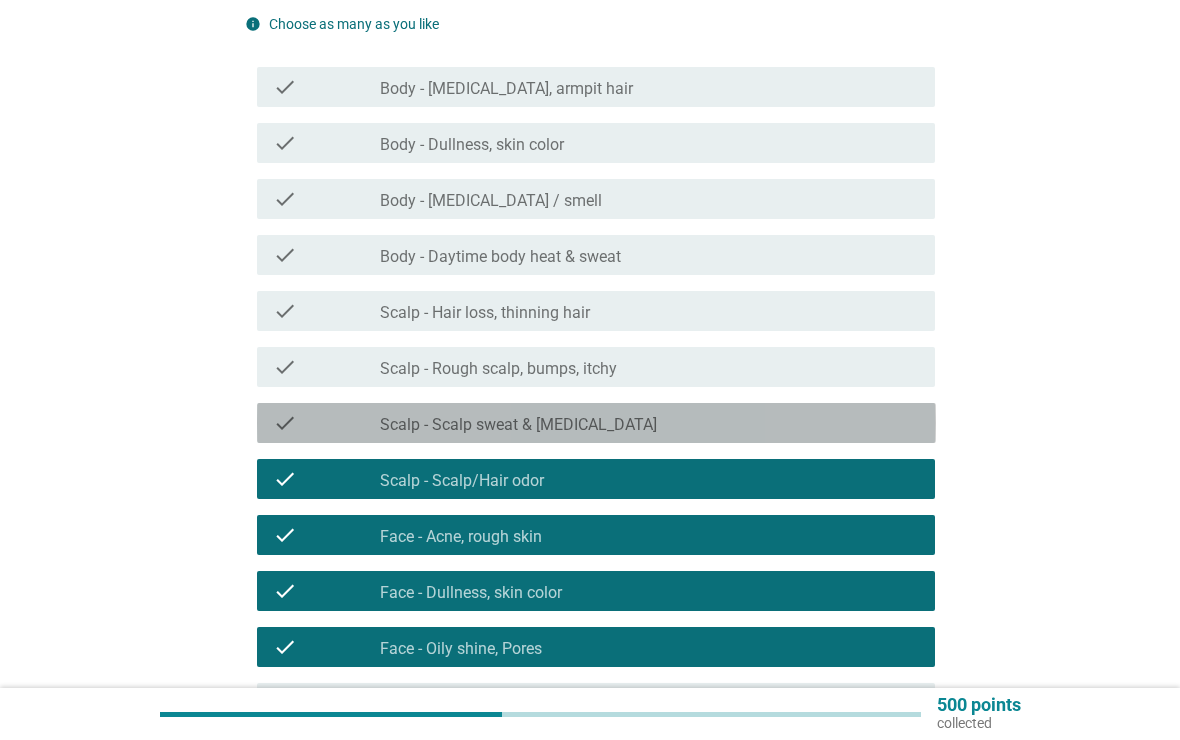 click on "check_box_outline_blank Scalp - Scalp sweat & [MEDICAL_DATA]" at bounding box center (649, 423) 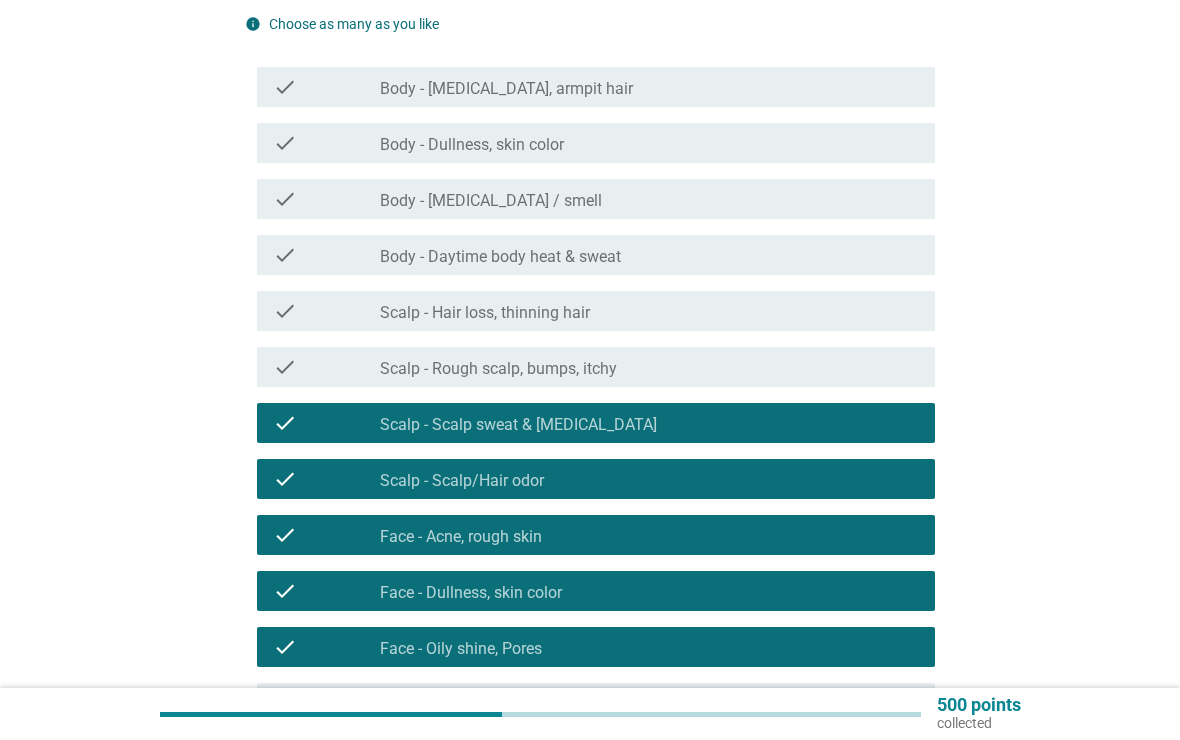 click on "check_box_outline_blank Scalp - Rough scalp, bumps, itchy" at bounding box center (649, 367) 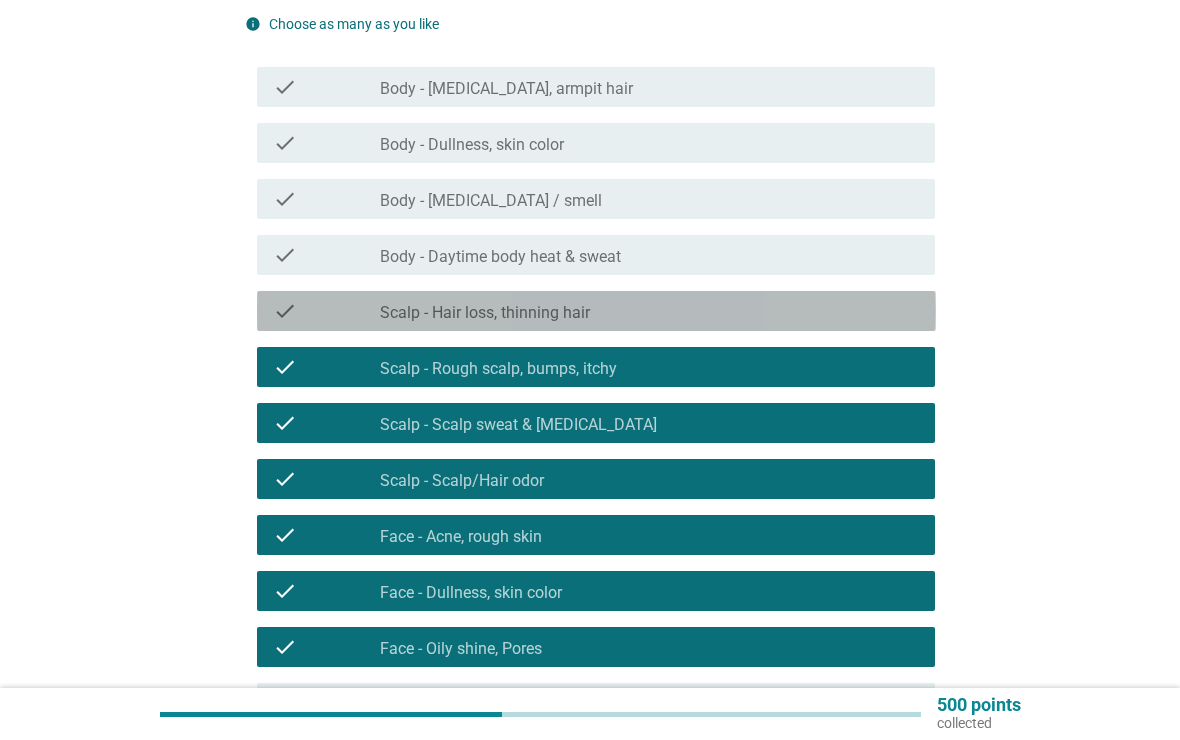 click on "check_box_outline_blank Scalp - Hair loss, thinning hair" at bounding box center [649, 311] 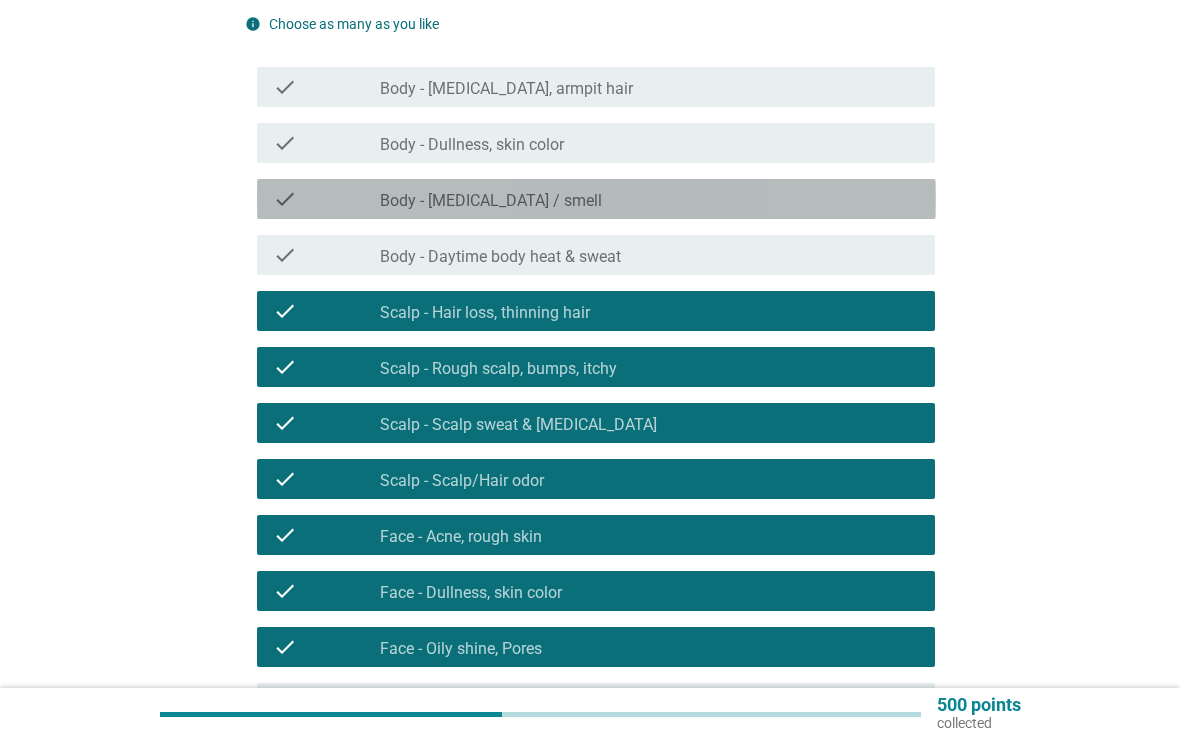 click on "check_box_outline_blank Body - [MEDICAL_DATA] / smell" at bounding box center (649, 199) 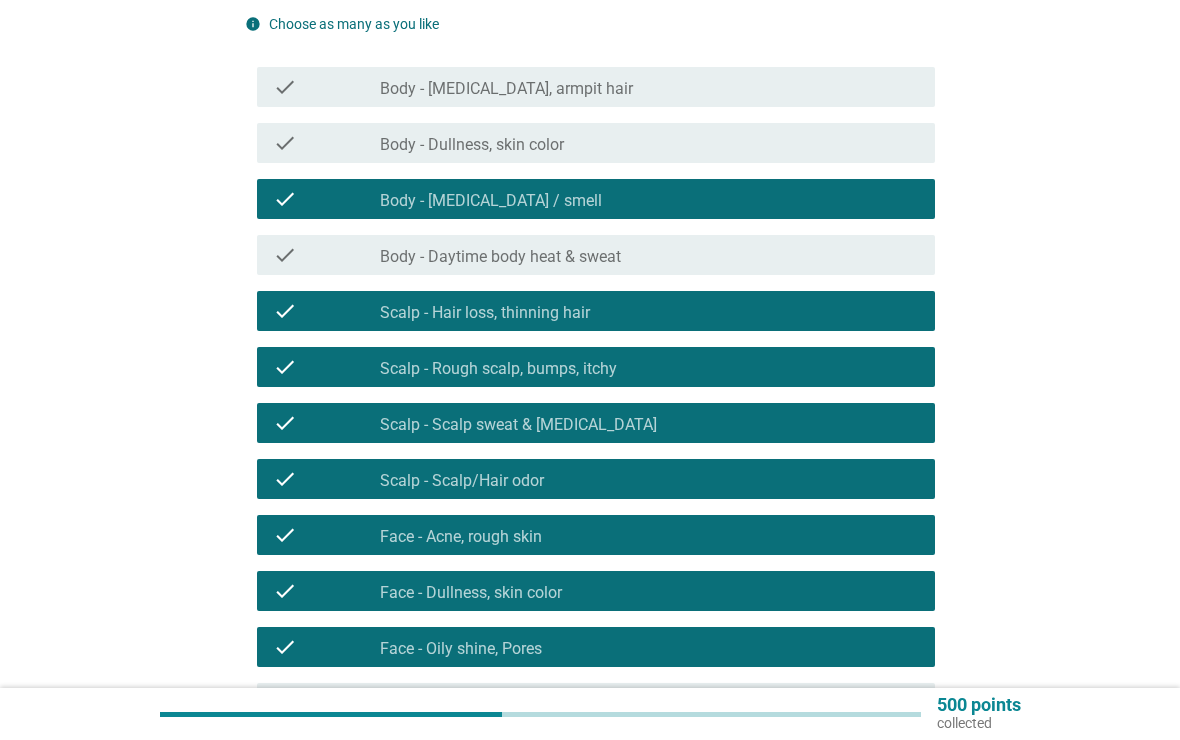 click on "check     check_box_outline_blank Body - [MEDICAL_DATA], armpit hair" at bounding box center (596, 87) 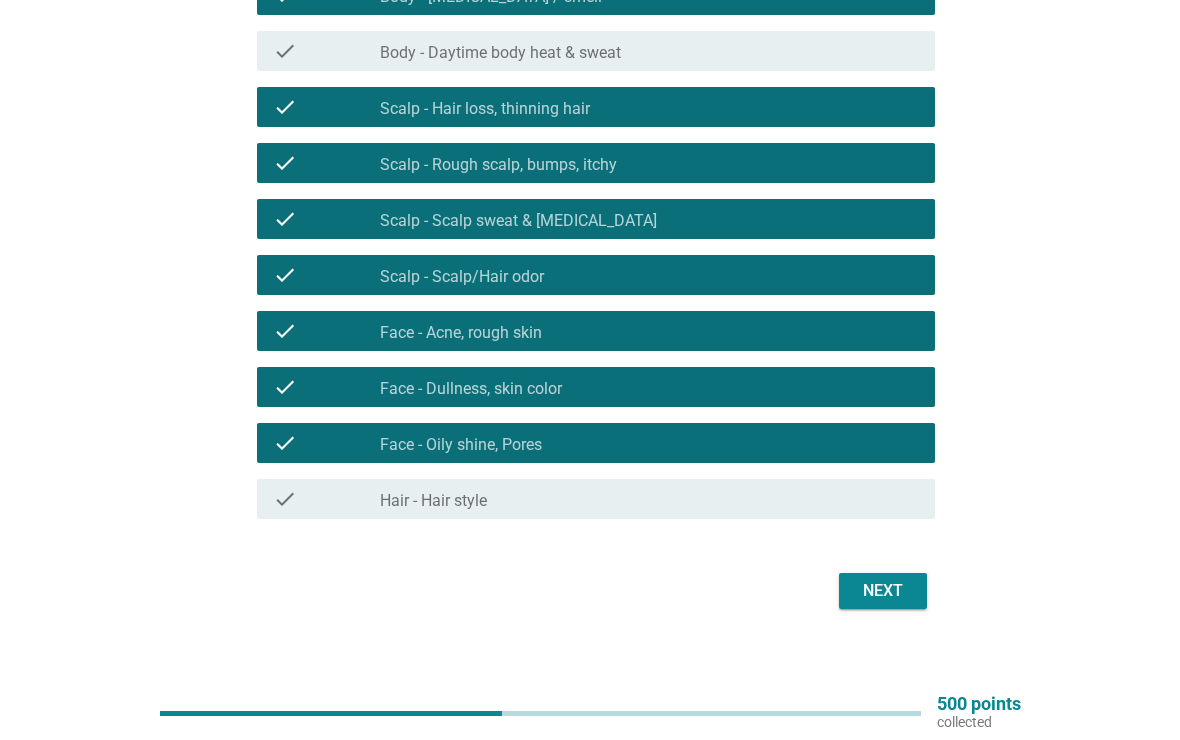scroll, scrollTop: 484, scrollLeft: 0, axis: vertical 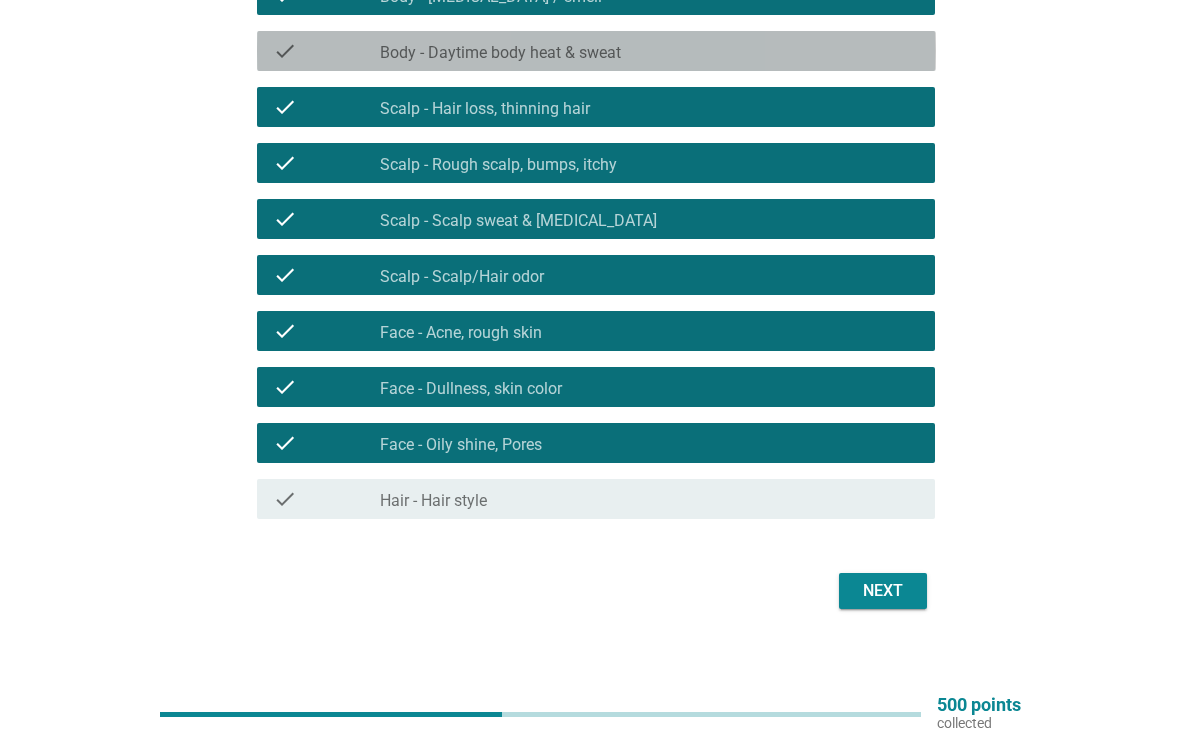click on "check_box_outline_blank Body - Daytime body heat & sweat" at bounding box center [649, 51] 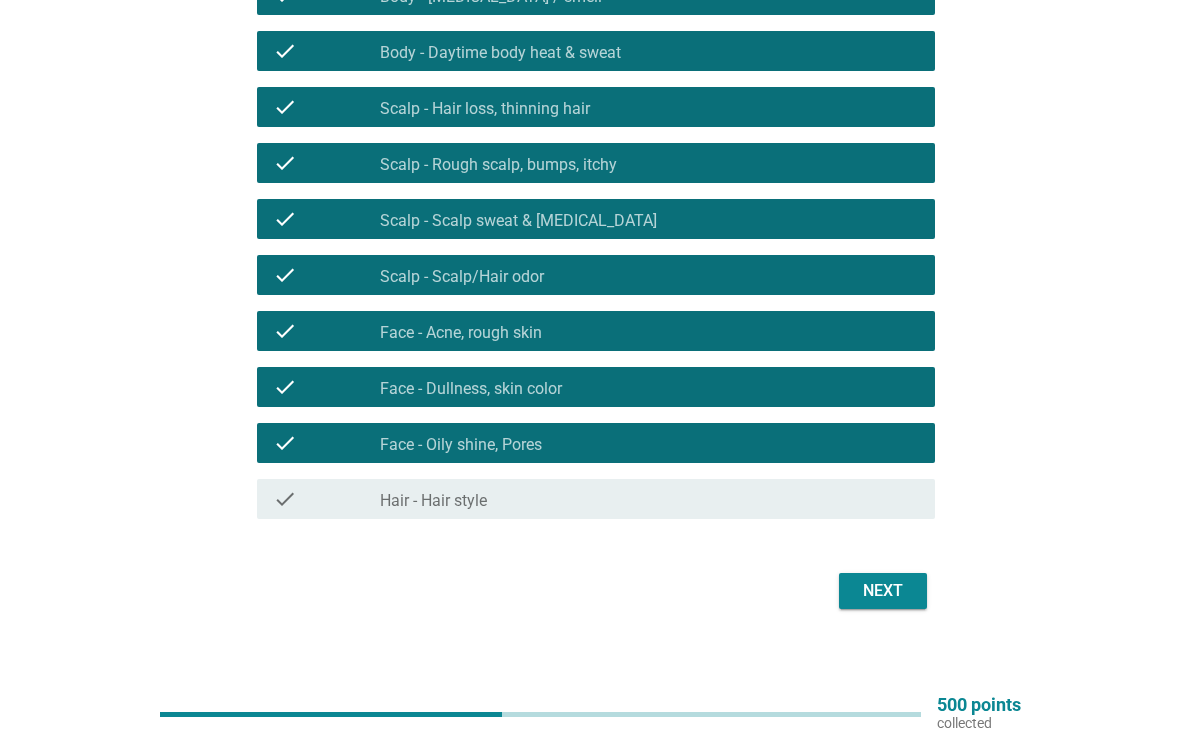 click on "Next" at bounding box center (883, 591) 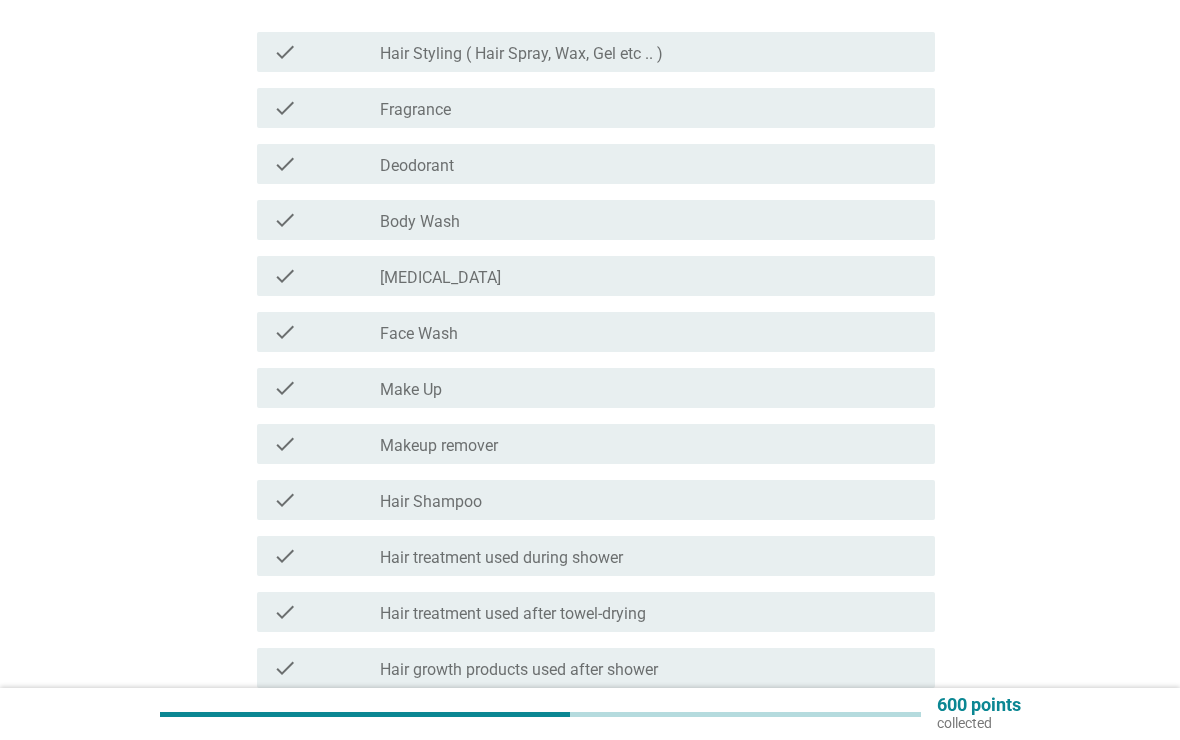 scroll, scrollTop: 283, scrollLeft: 0, axis: vertical 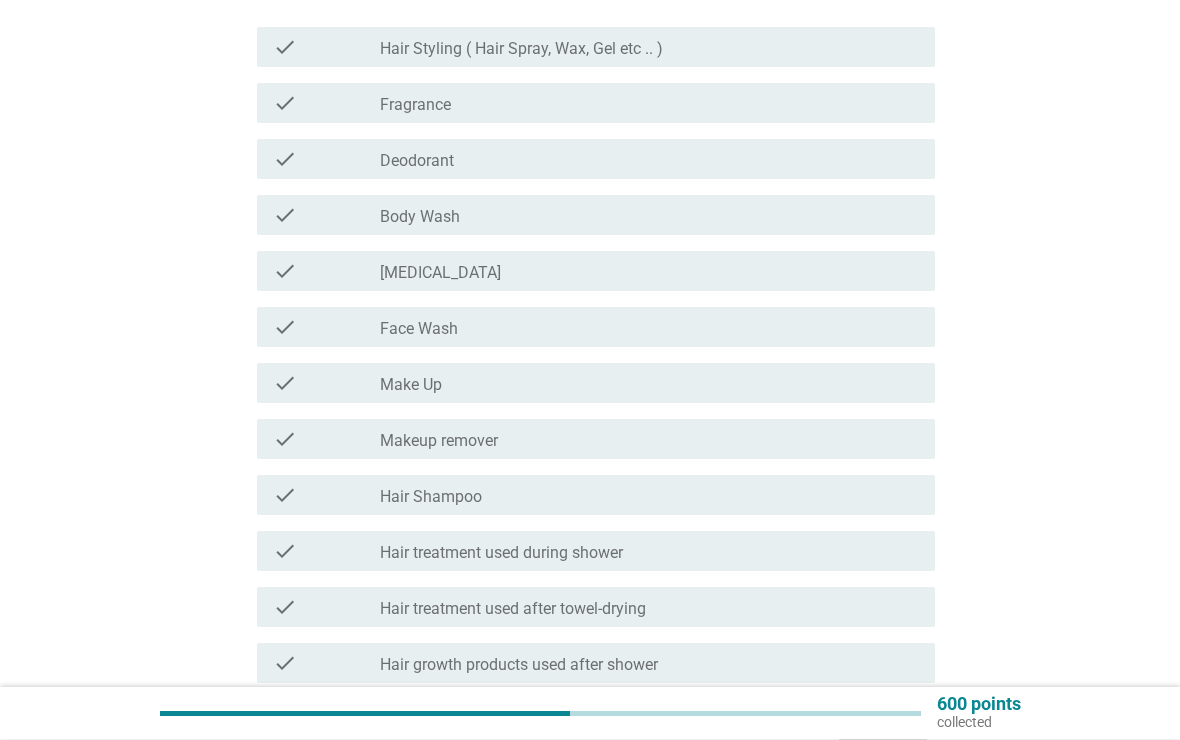 click on "check     check_box_outline_blank Deodorant" at bounding box center [596, 160] 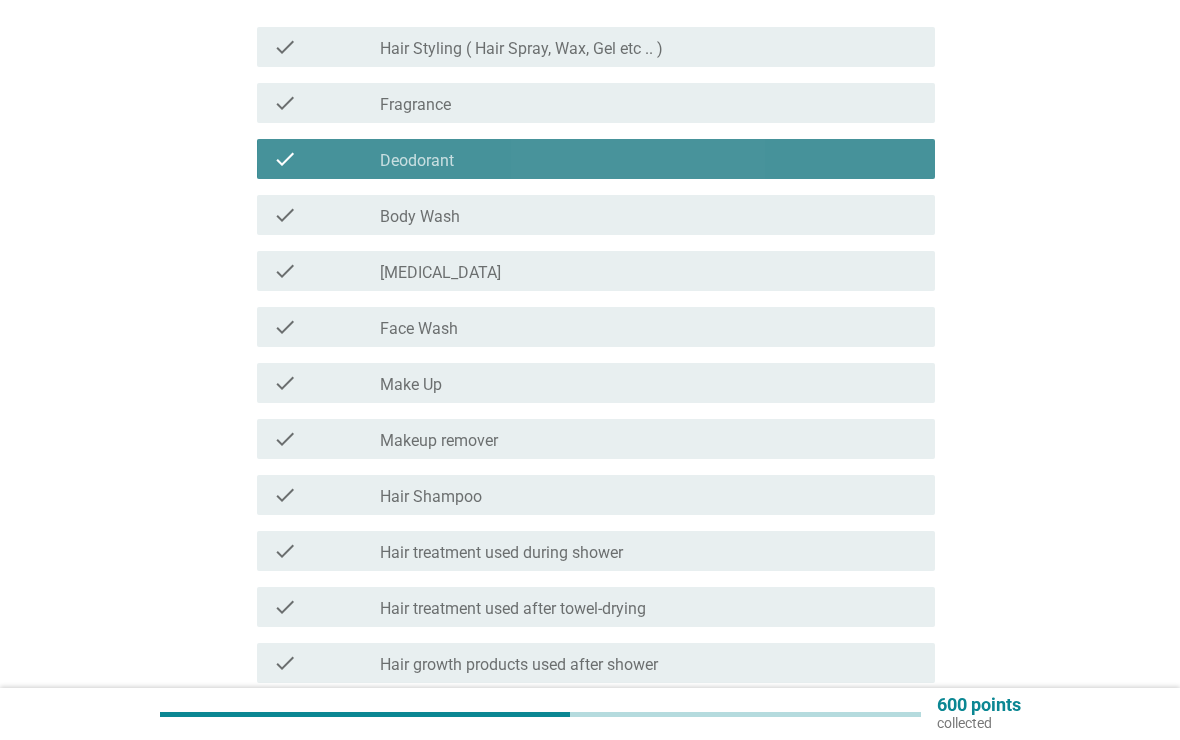 click on "check_box_outline_blank Deodorant" at bounding box center (649, 159) 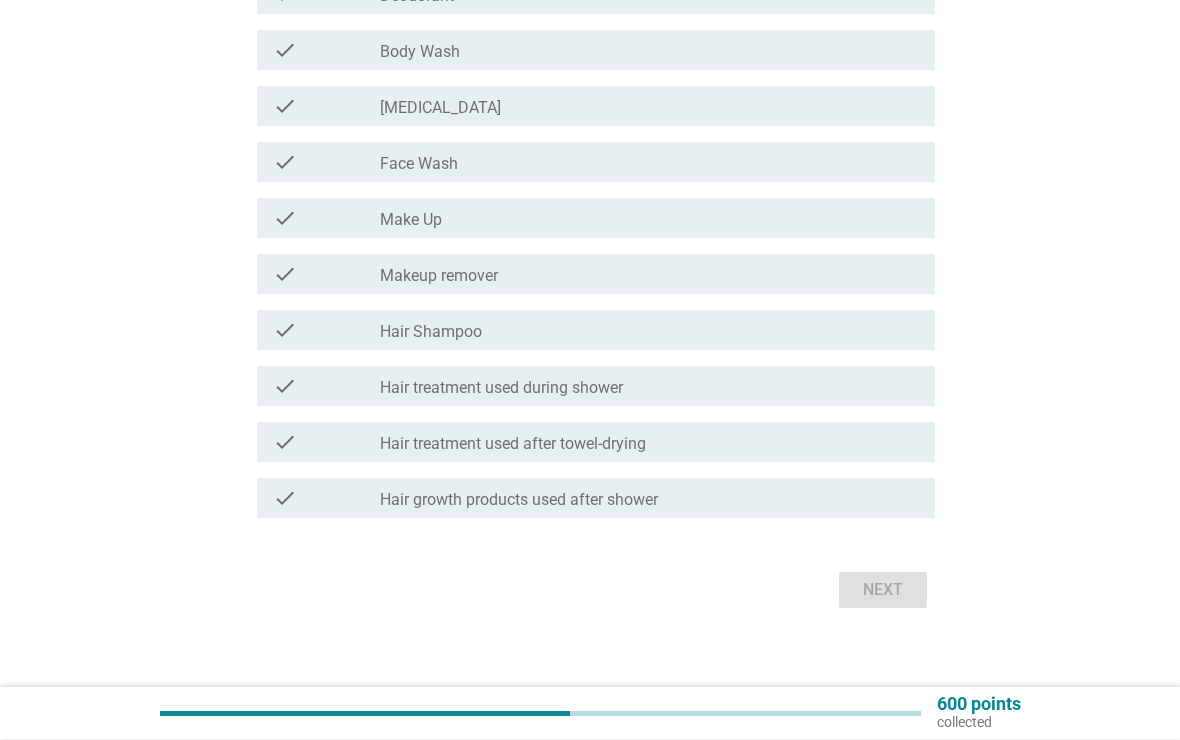 scroll, scrollTop: 465, scrollLeft: 0, axis: vertical 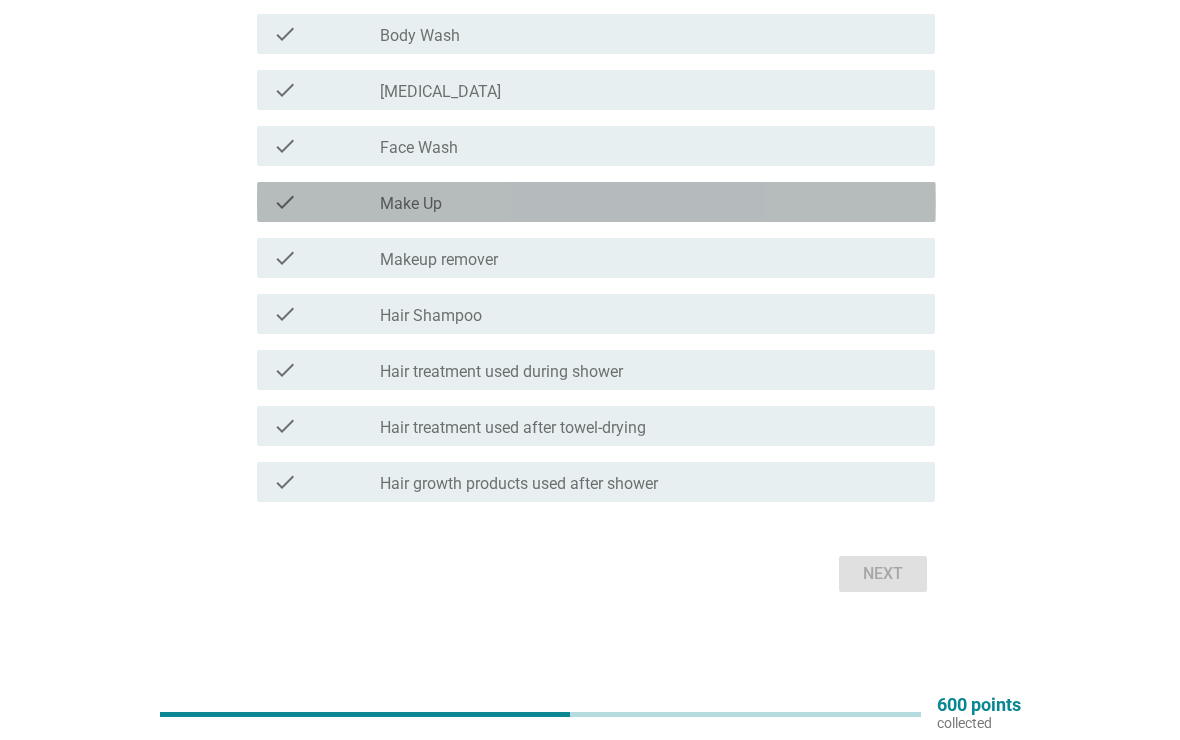click on "check_box_outline_blank Make Up" at bounding box center [649, 202] 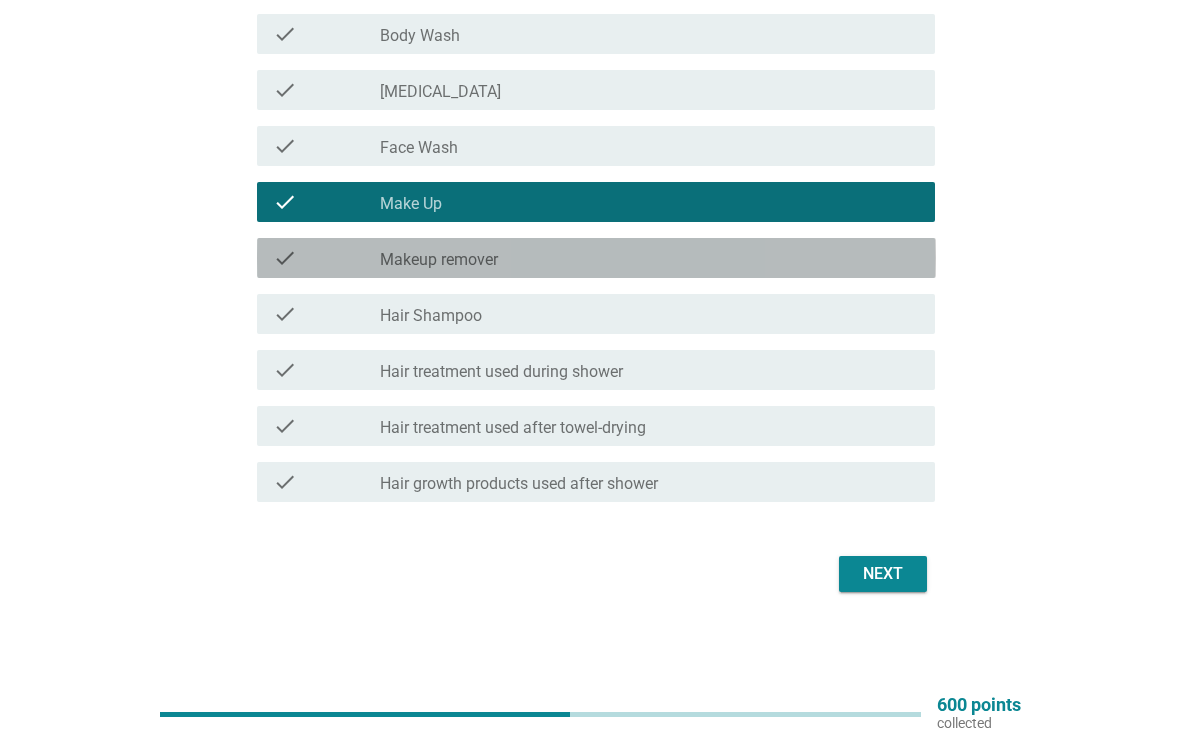 click on "check     check_box_outline_blank Makeup remover" at bounding box center [596, 258] 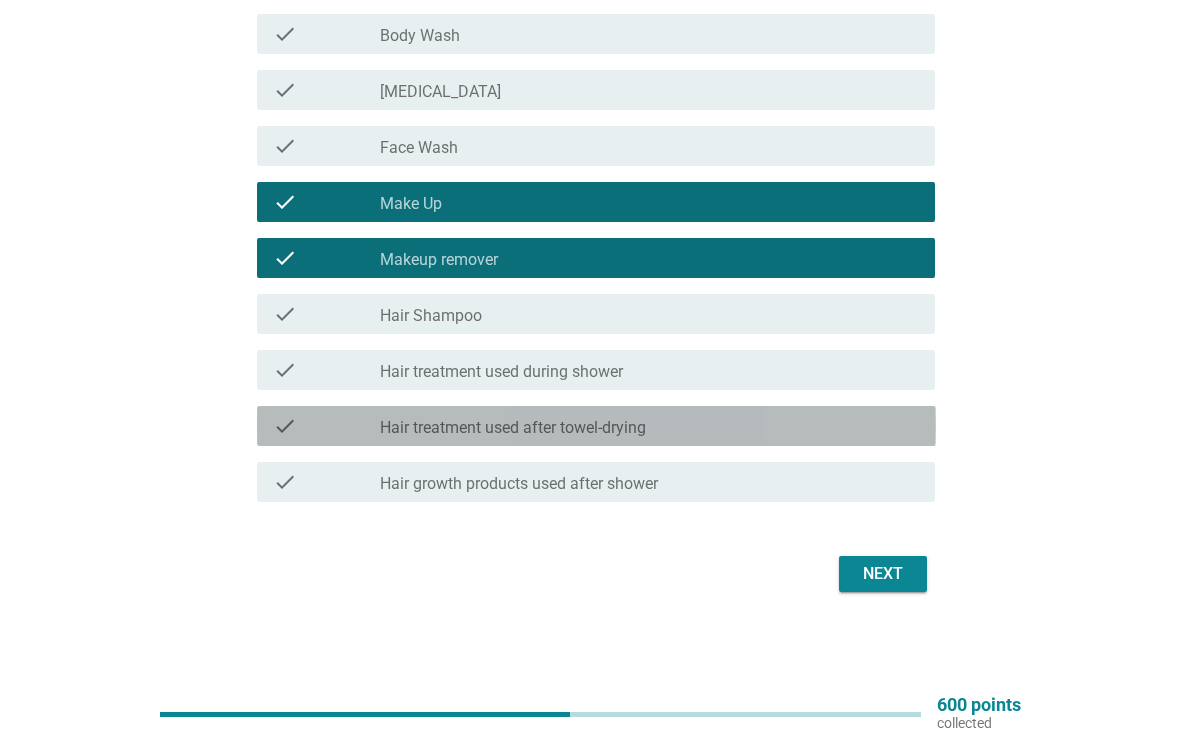 click on "check_box_outline_blank Hair treatment used after towel-drying" at bounding box center [649, 426] 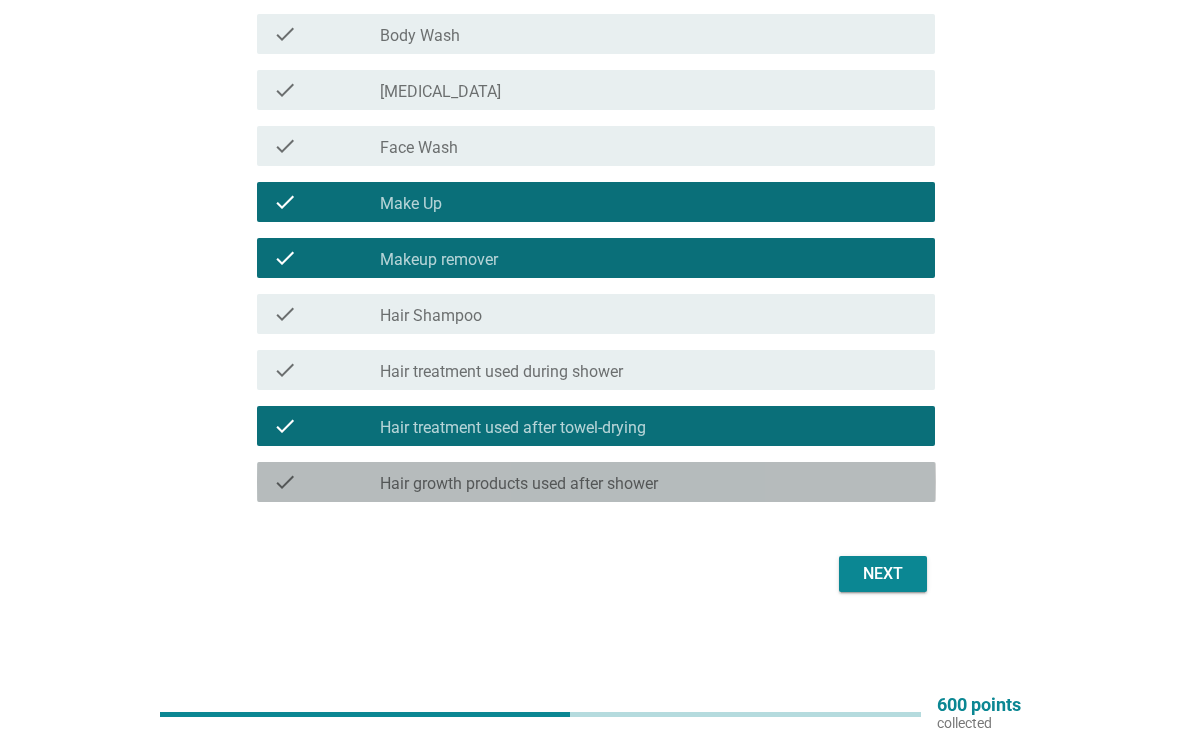 click on "check     check_box_outline_blank Hair growth products used after shower" at bounding box center (596, 482) 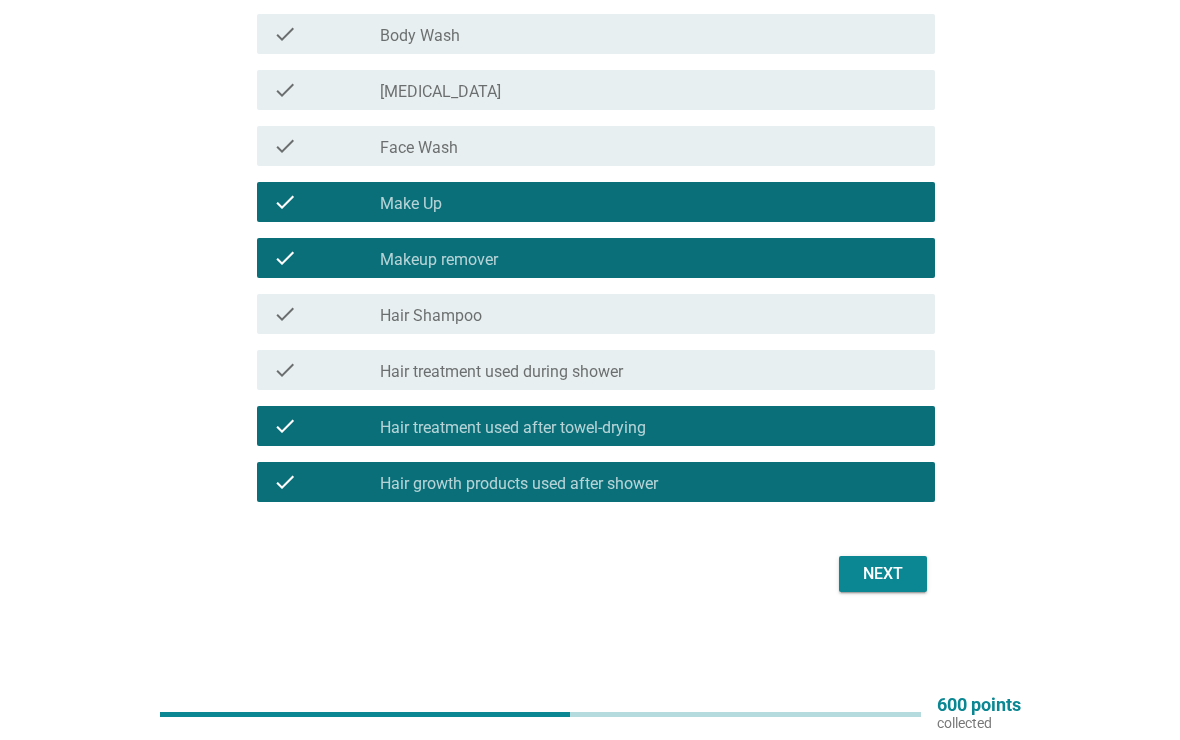 click on "Next" at bounding box center (883, 574) 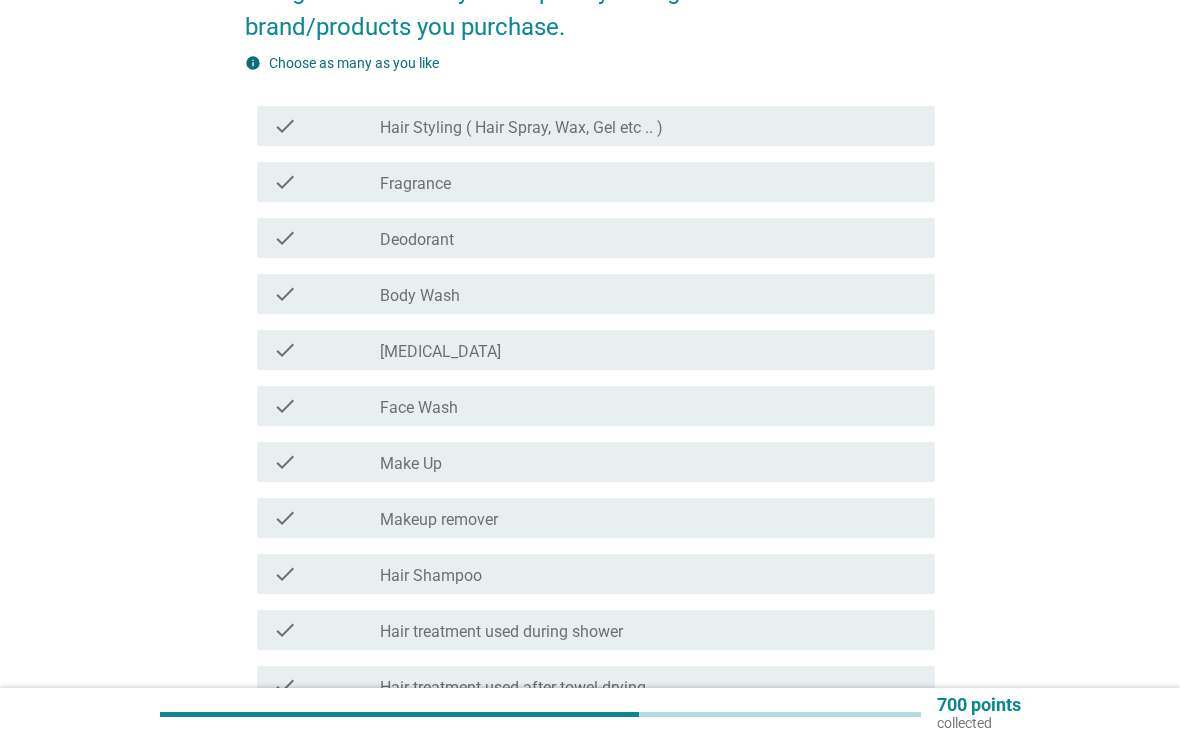 scroll, scrollTop: 242, scrollLeft: 0, axis: vertical 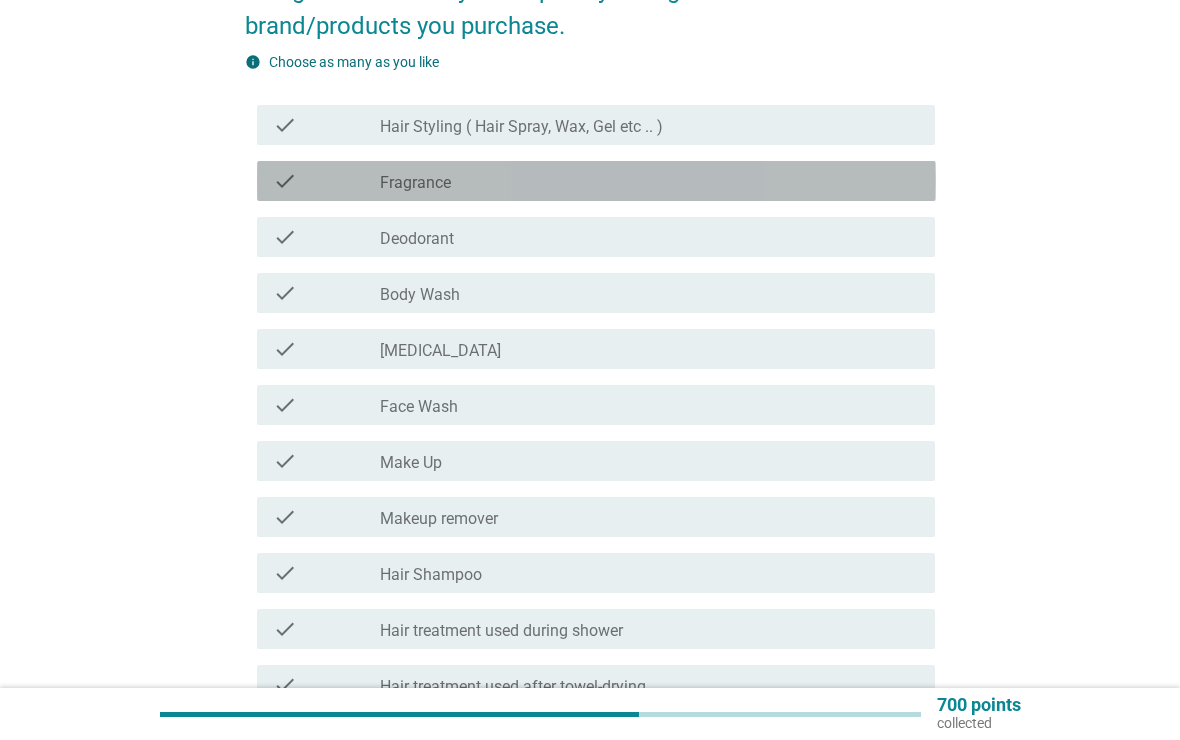 click on "check_box_outline_blank Fragrance" at bounding box center (649, 181) 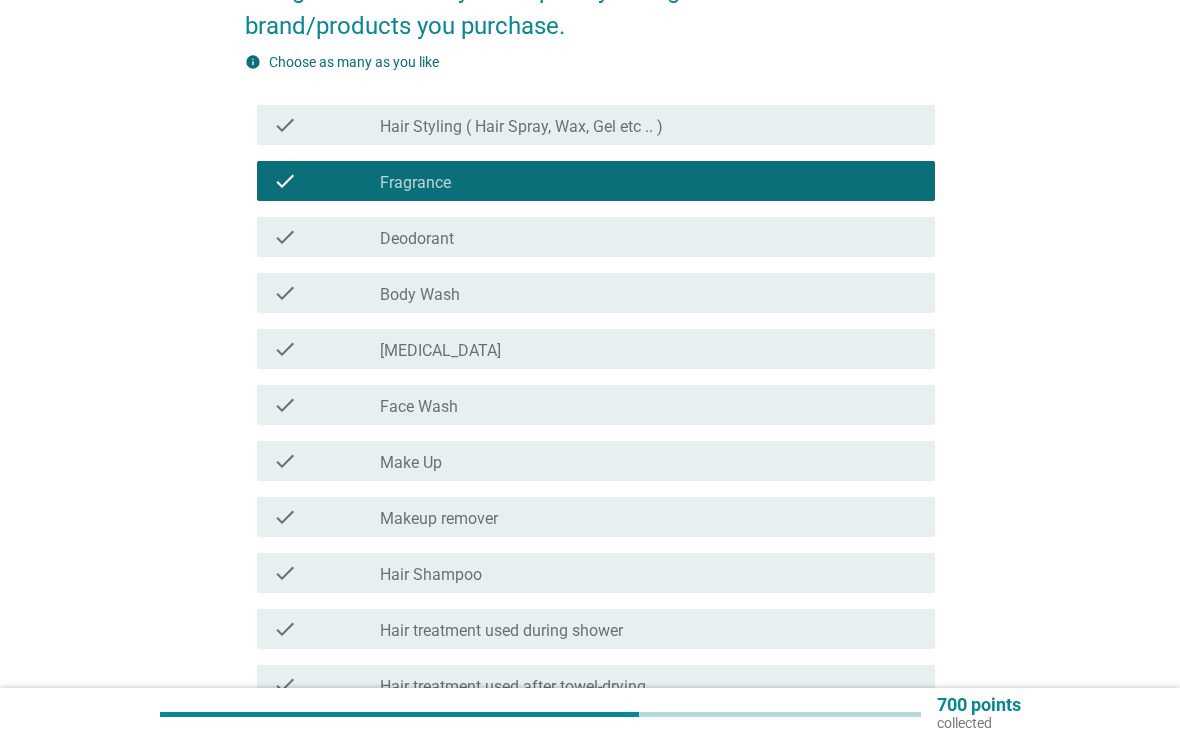 click on "check     check_box_outline_blank Deodorant" at bounding box center (596, 237) 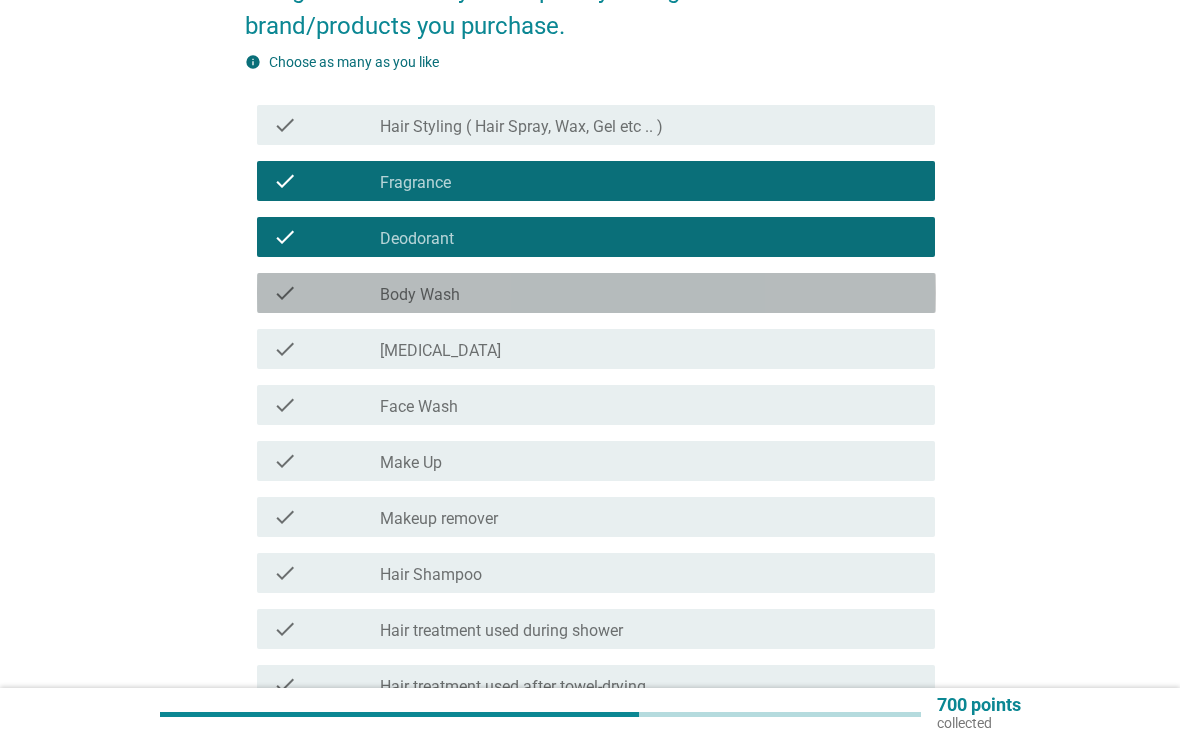 click on "check     check_box_outline_blank Body Wash" at bounding box center (596, 293) 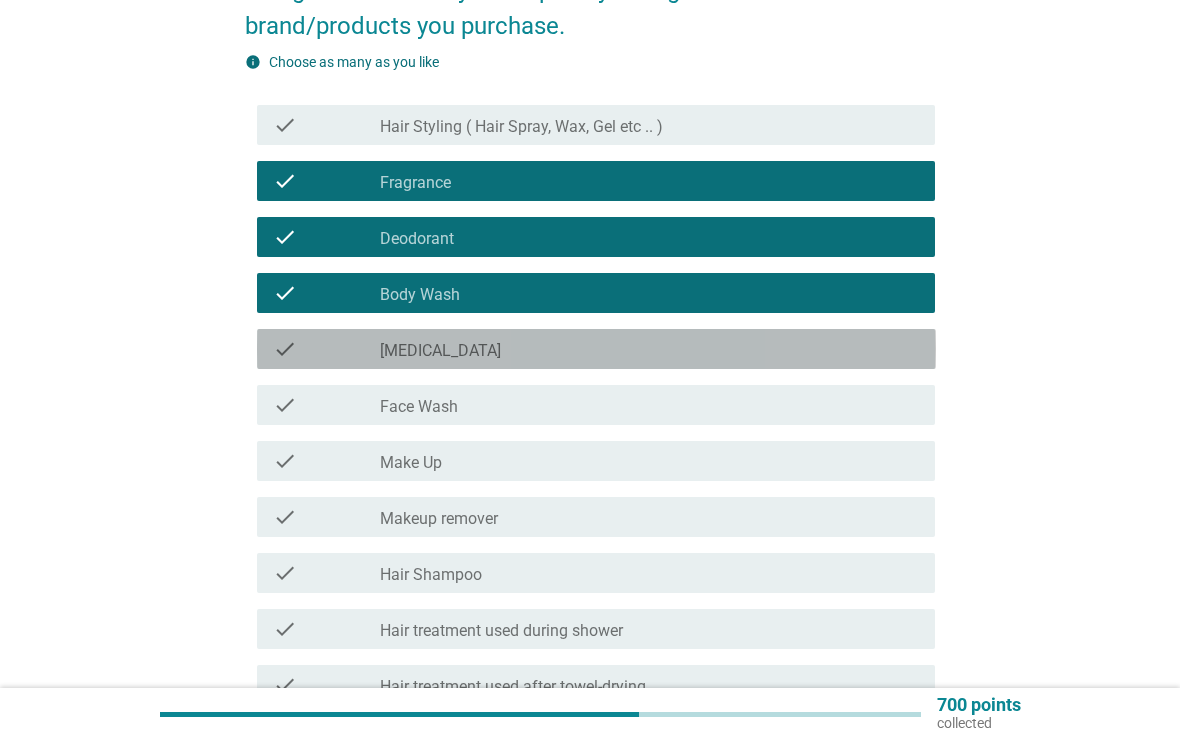 click on "check     check_box_outline_blank [MEDICAL_DATA]" at bounding box center (596, 349) 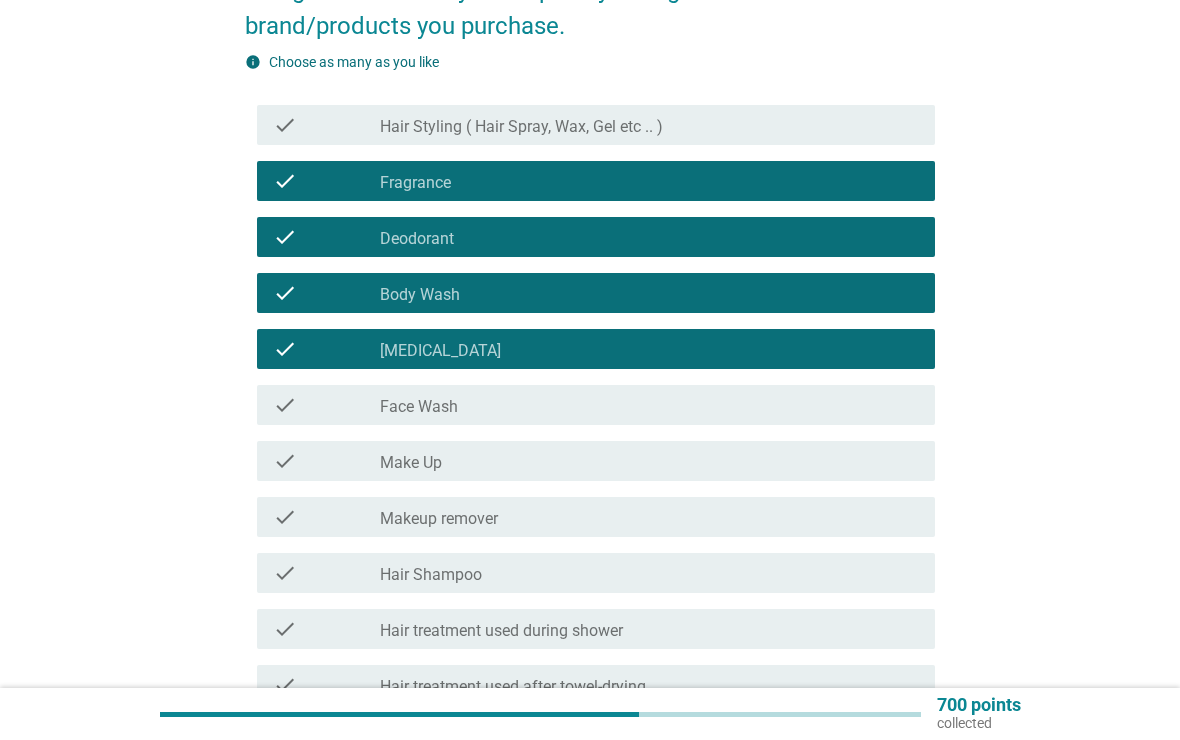 click on "check     check_box_outline_blank Face Wash" at bounding box center [596, 405] 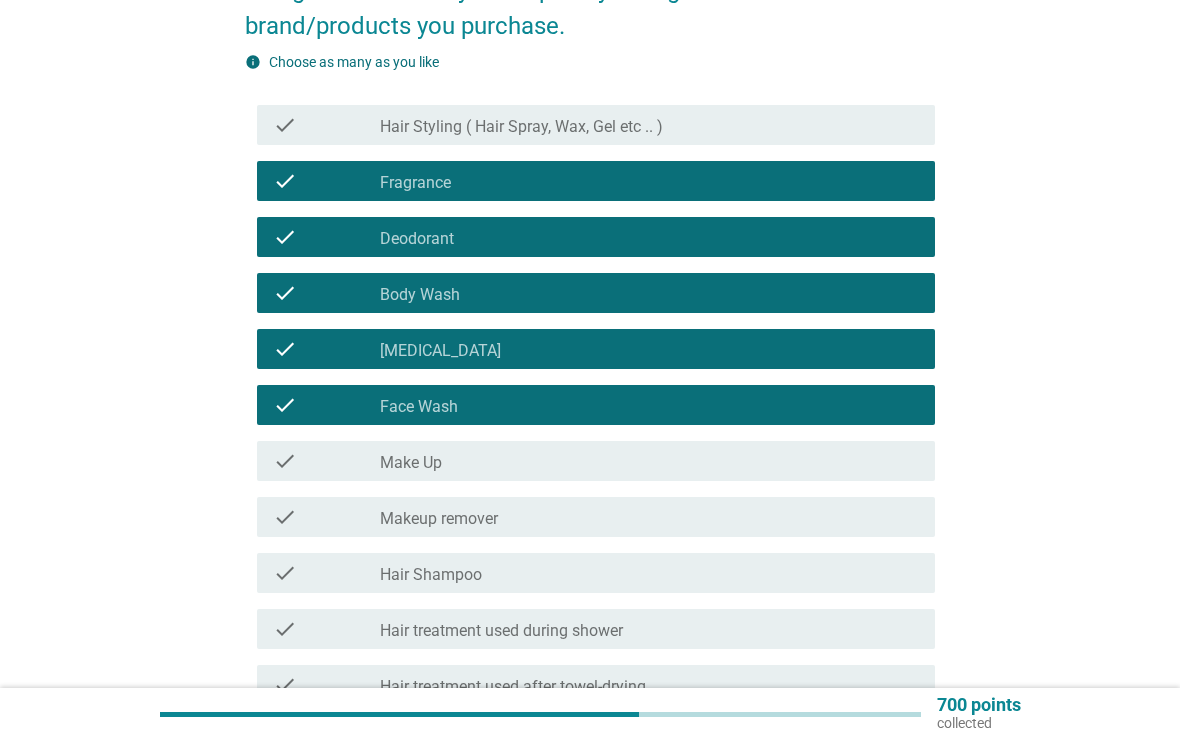 click on "check     check_box_outline_blank Hair Shampoo" at bounding box center [596, 573] 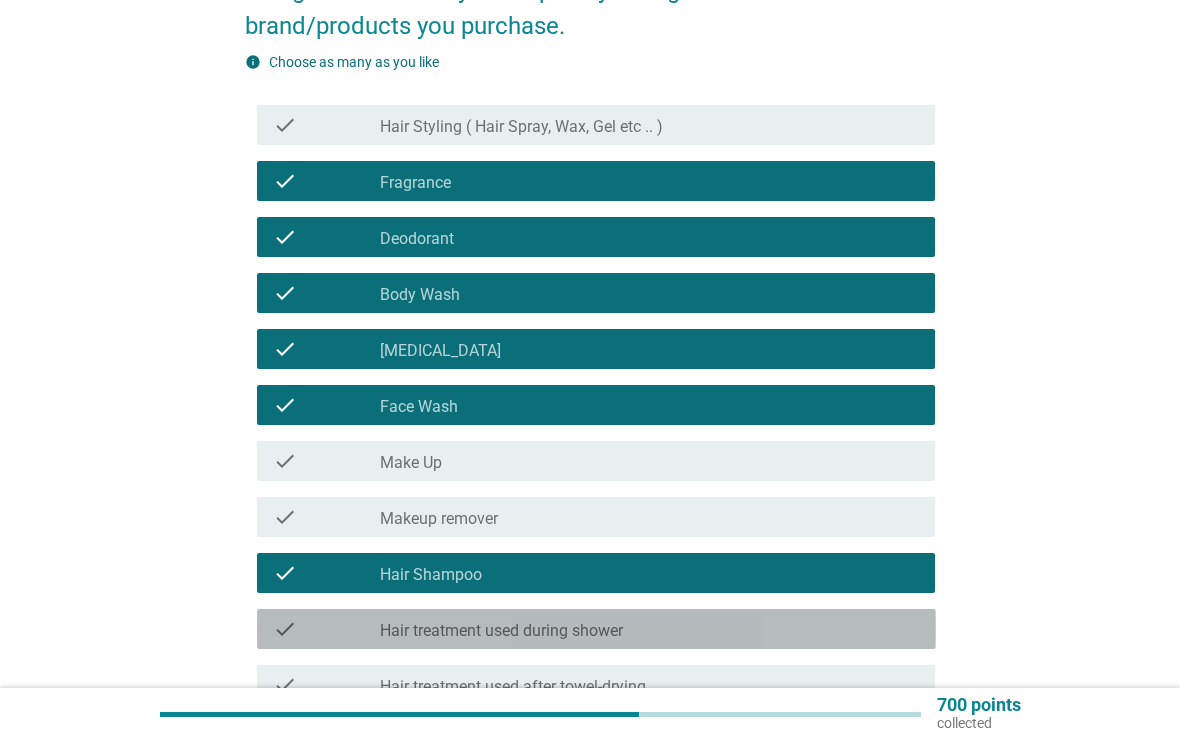 click on "check     check_box_outline_blank Hair treatment used during shower" at bounding box center [596, 629] 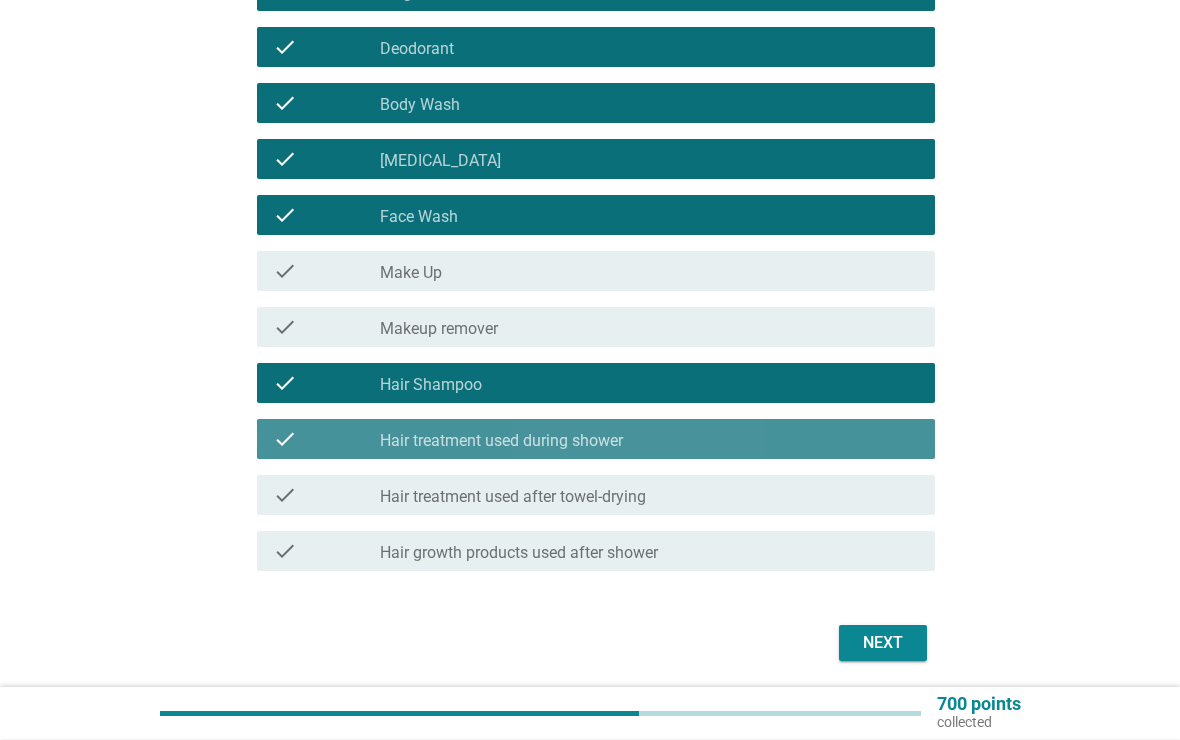 scroll, scrollTop: 441, scrollLeft: 0, axis: vertical 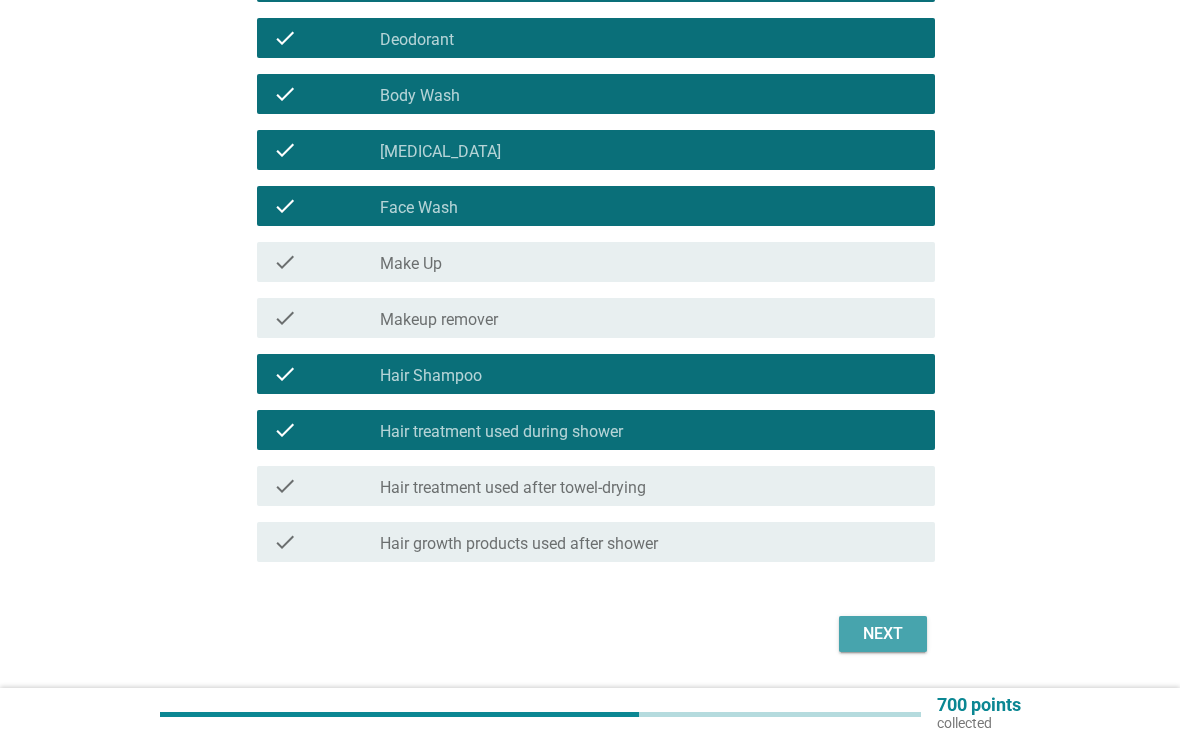 click on "Next" at bounding box center (883, 634) 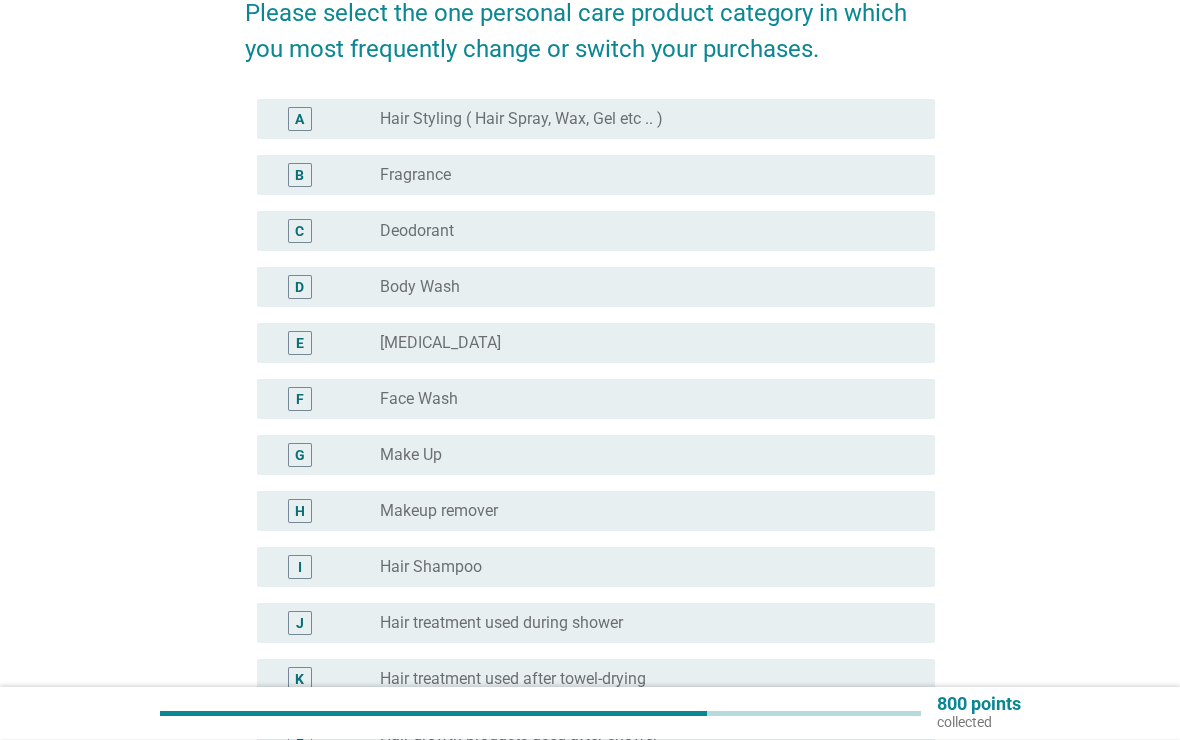 scroll, scrollTop: 183, scrollLeft: 0, axis: vertical 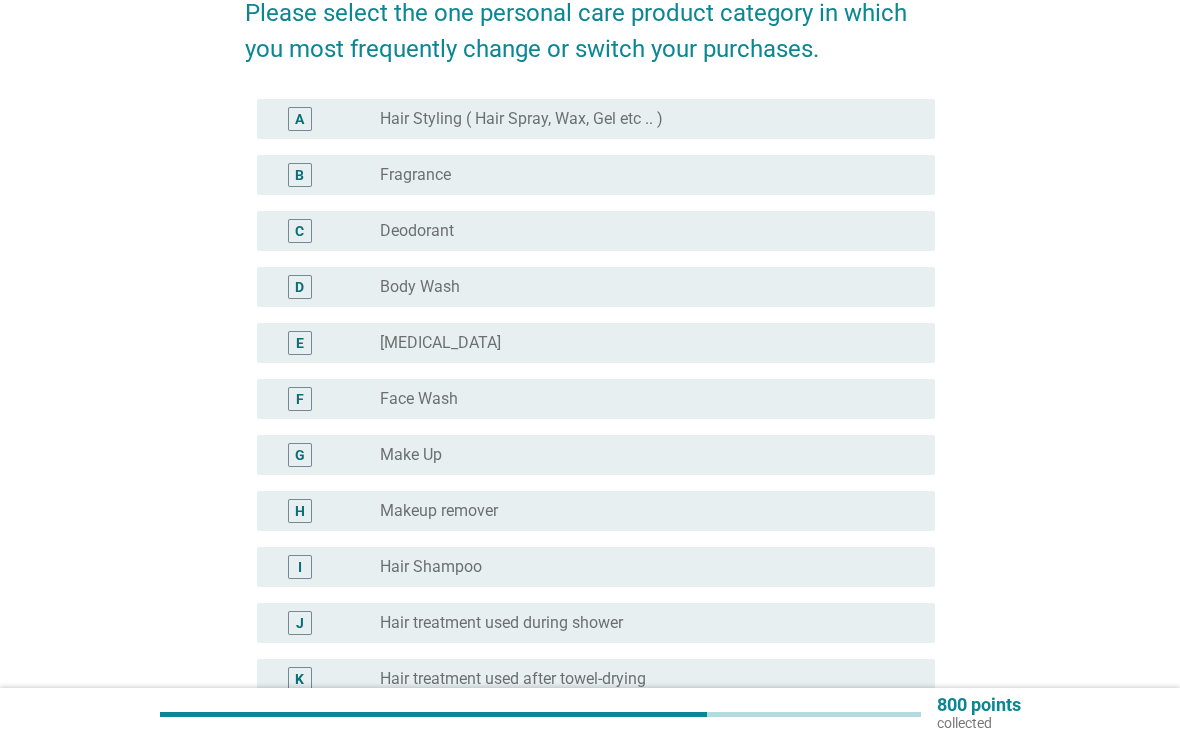 click on "B     radio_button_unchecked Fragrance" at bounding box center (596, 175) 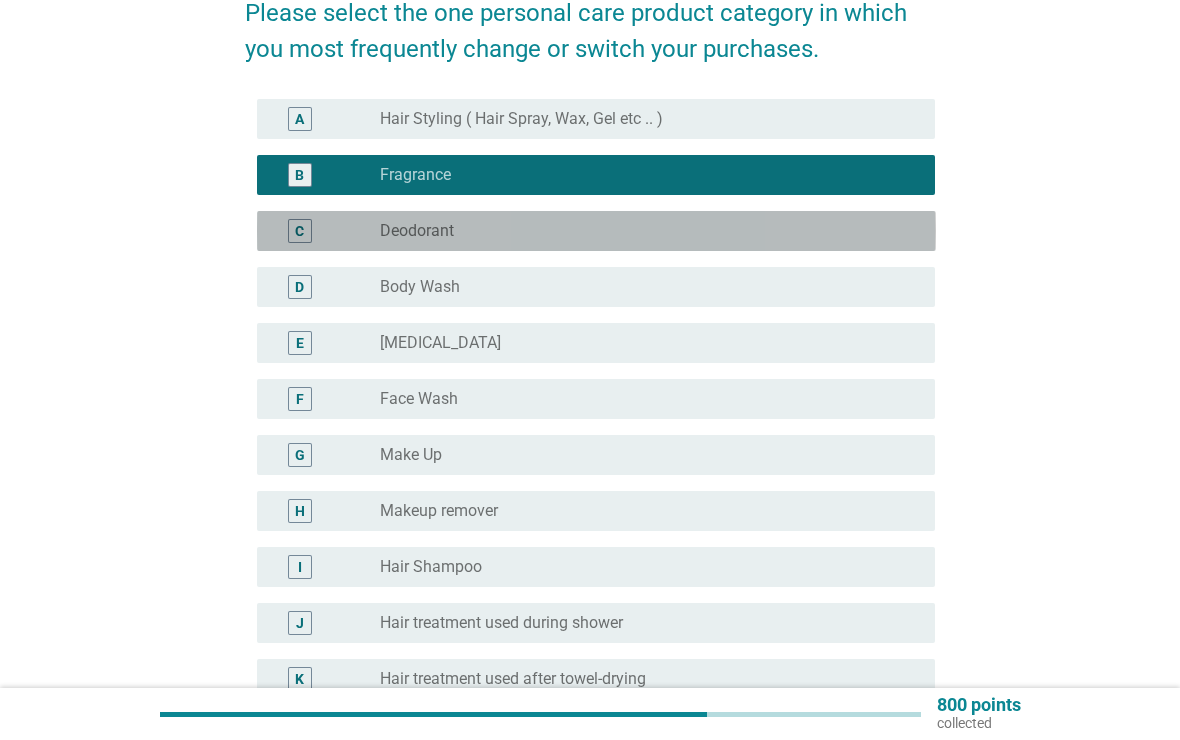 click on "C     radio_button_unchecked Deodorant" at bounding box center (596, 231) 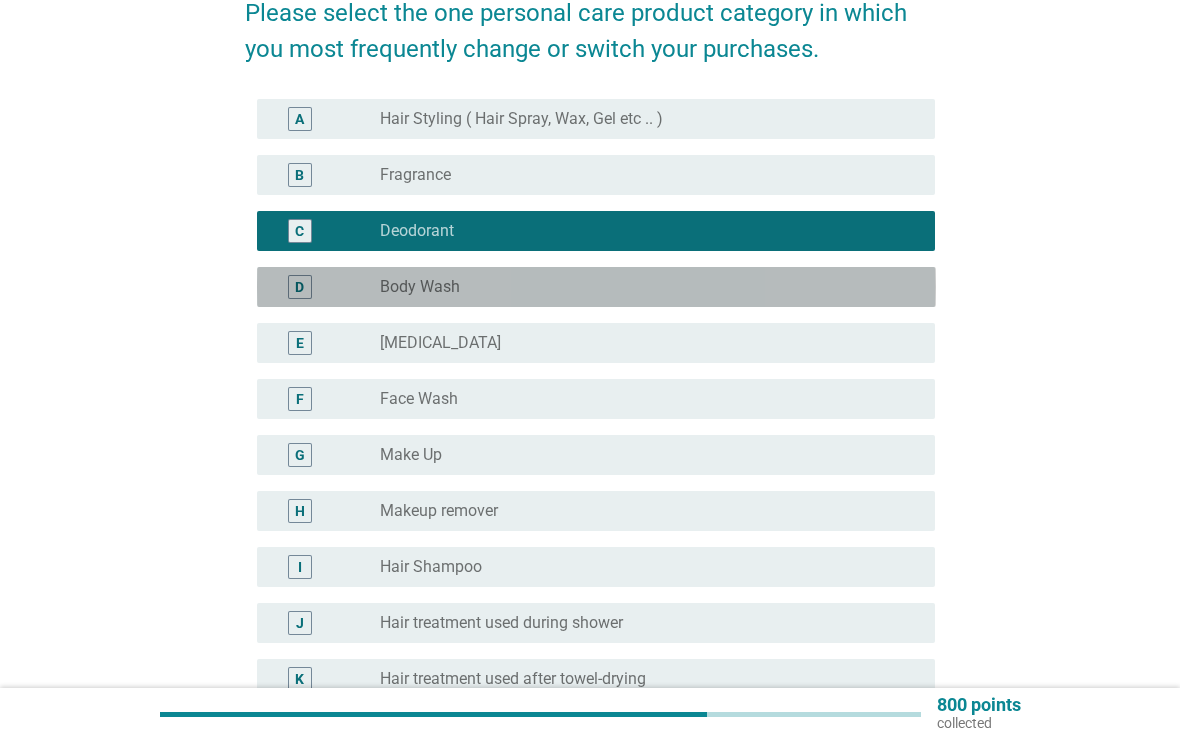 click on "radio_button_unchecked Body Wash" at bounding box center (641, 287) 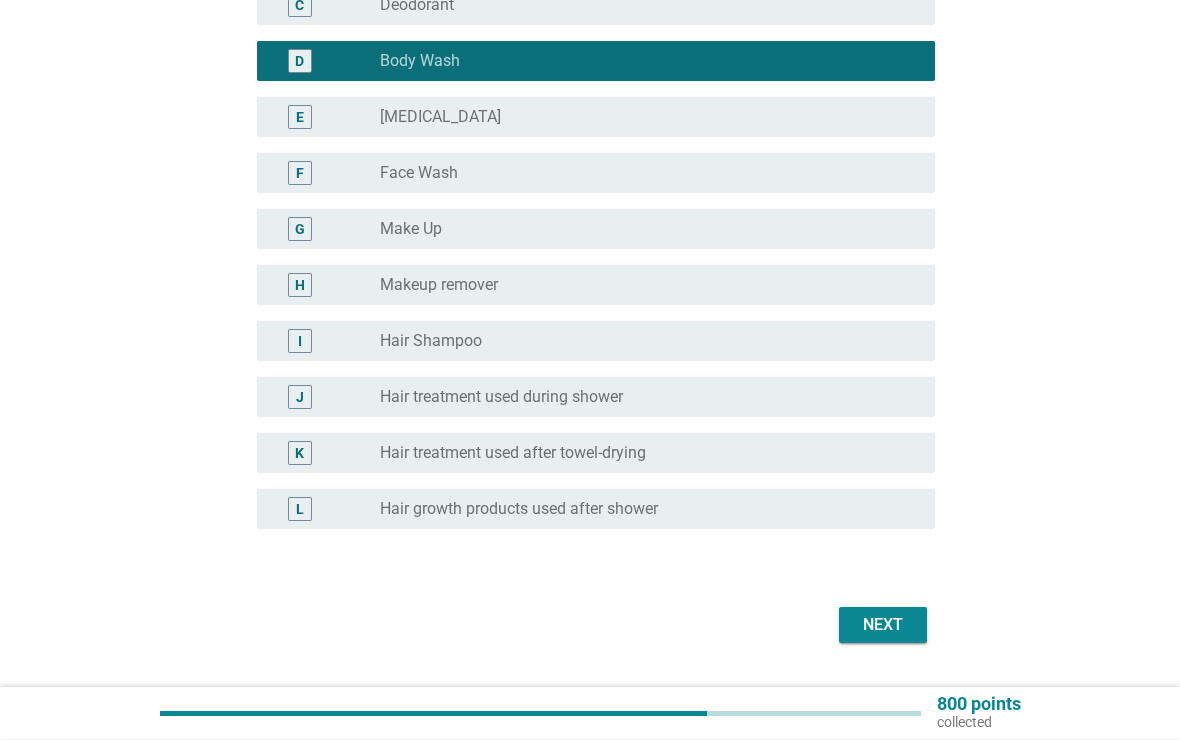 scroll, scrollTop: 409, scrollLeft: 0, axis: vertical 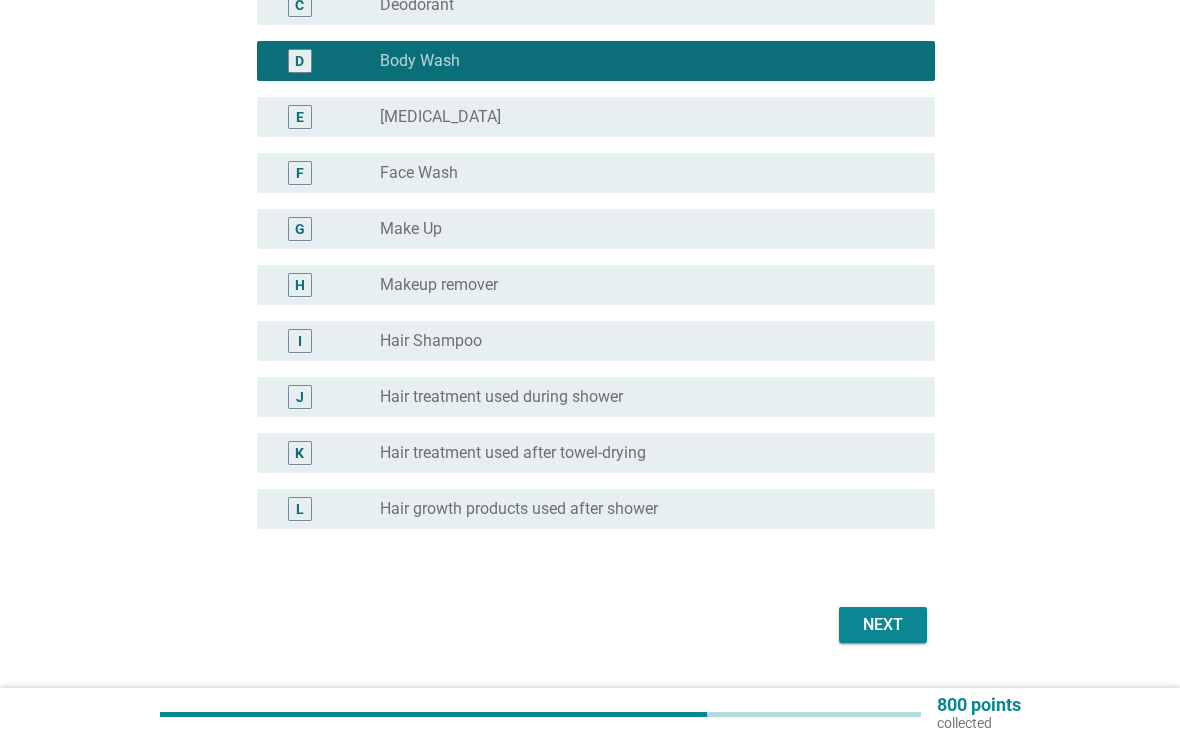 click on "Next" at bounding box center (883, 625) 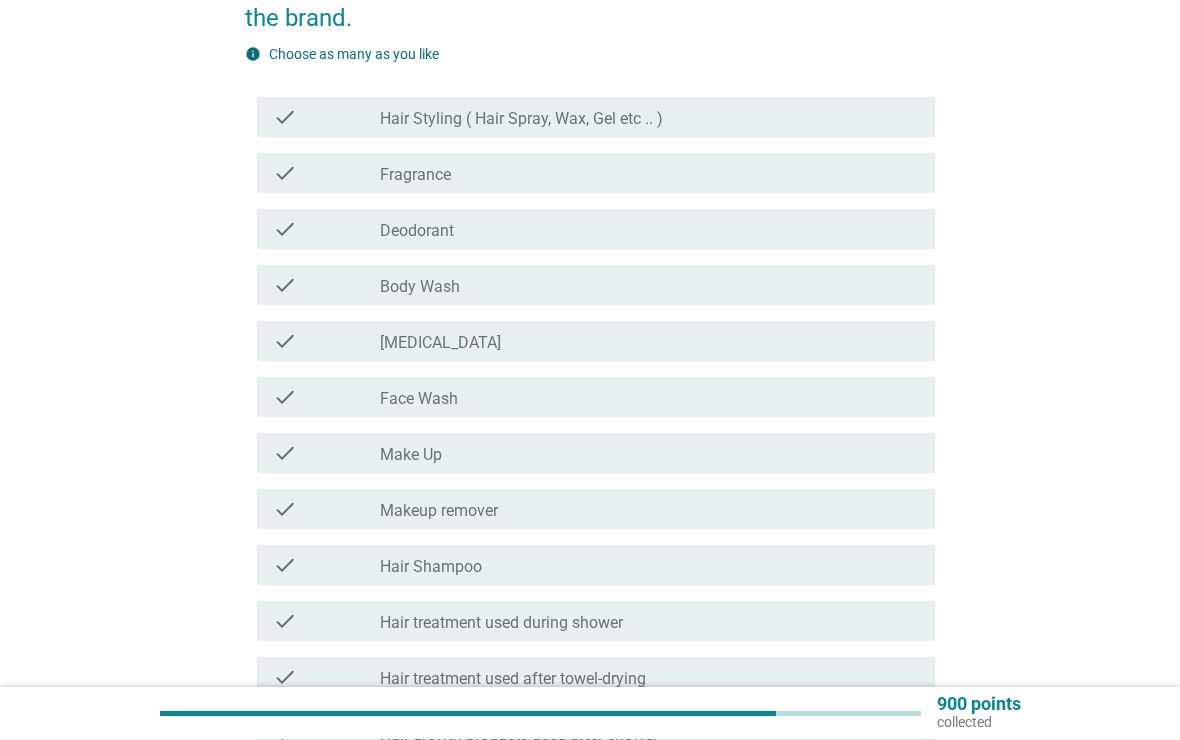 scroll, scrollTop: 249, scrollLeft: 0, axis: vertical 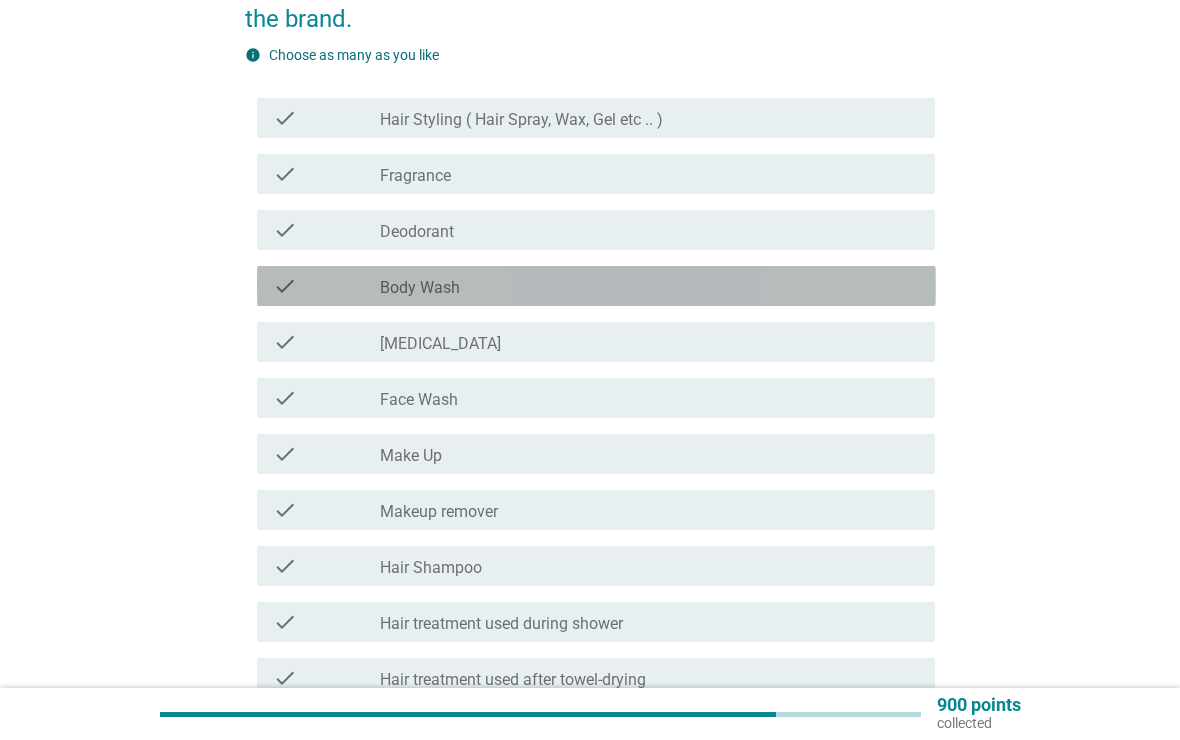 click on "check_box_outline_blank Body Wash" at bounding box center (649, 286) 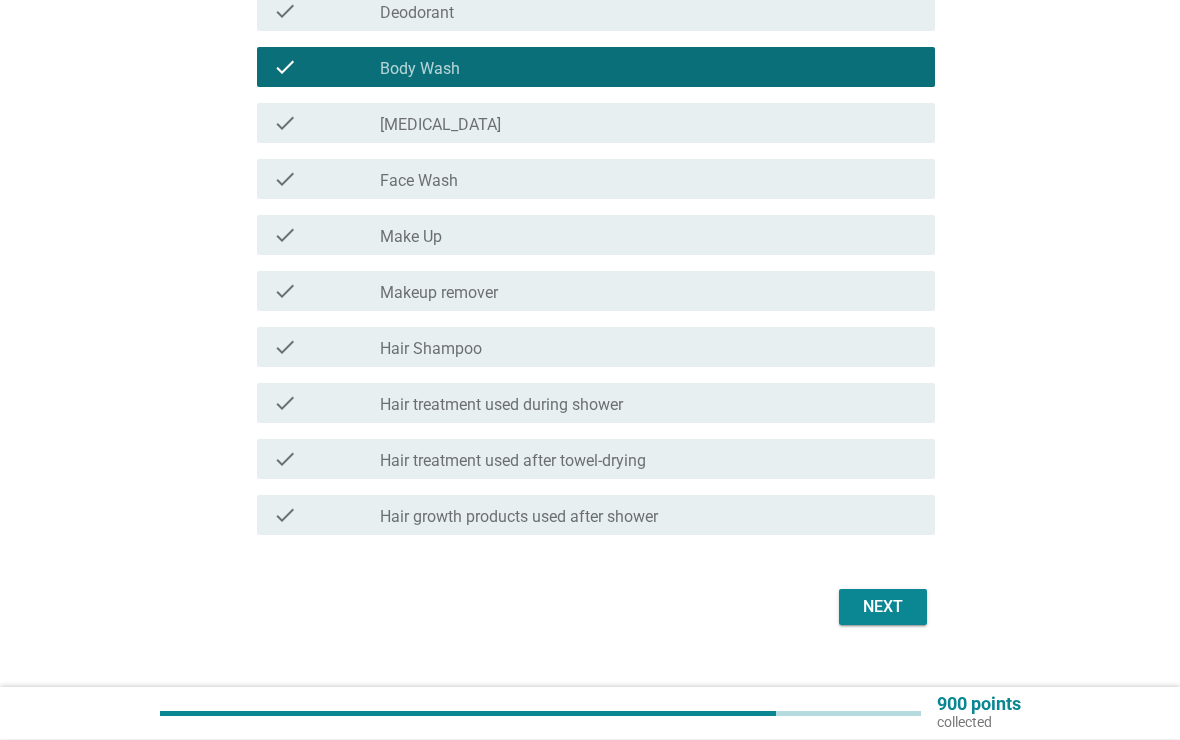 scroll, scrollTop: 501, scrollLeft: 0, axis: vertical 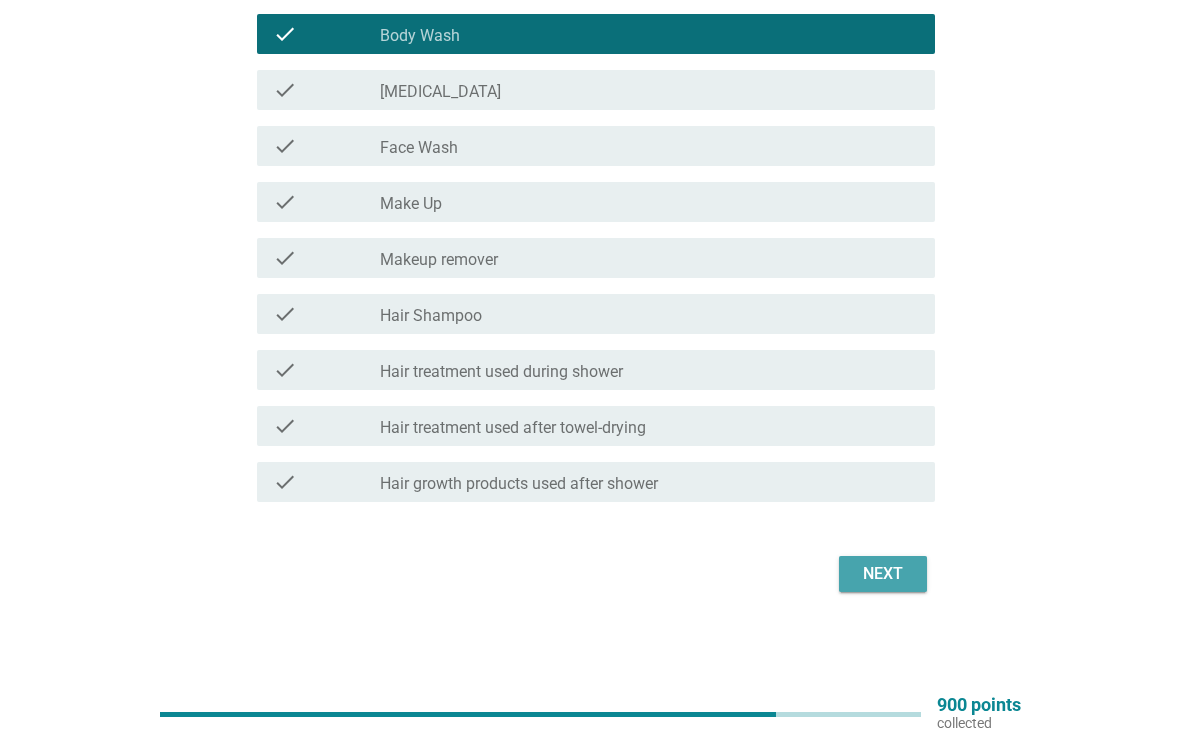 click on "Next" at bounding box center (883, 574) 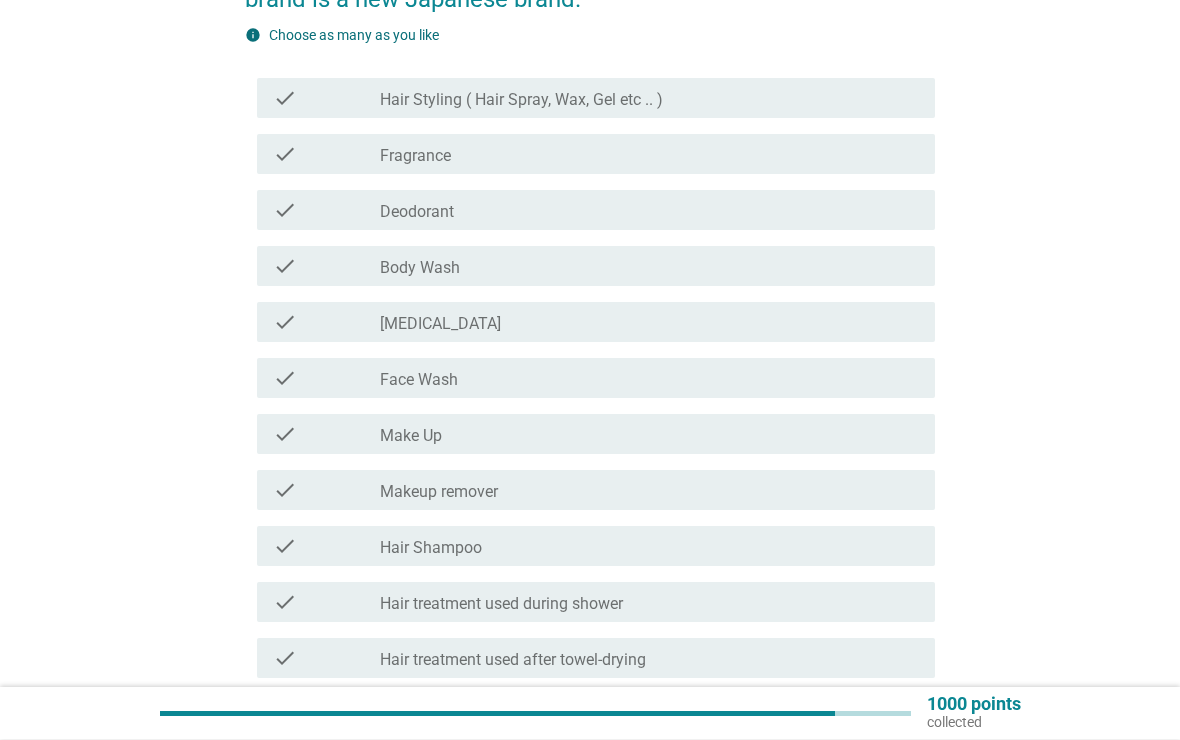 scroll, scrollTop: 237, scrollLeft: 0, axis: vertical 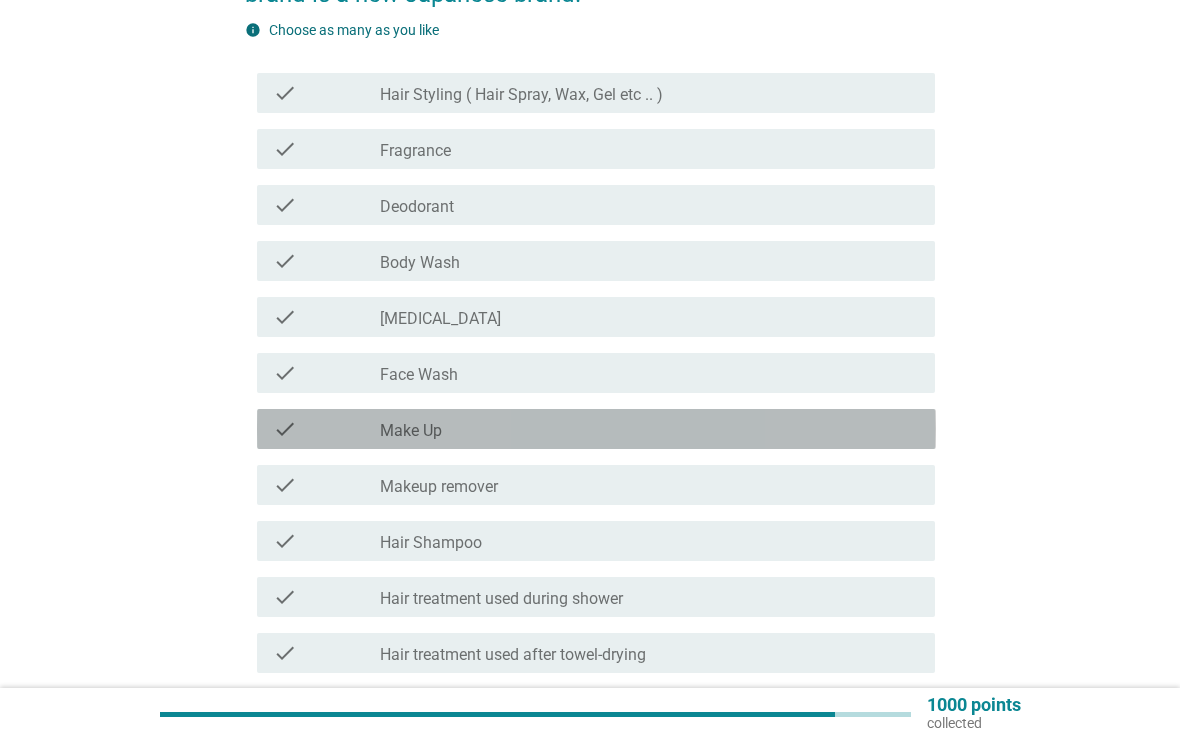 click on "check     check_box_outline_blank Make Up" at bounding box center [596, 429] 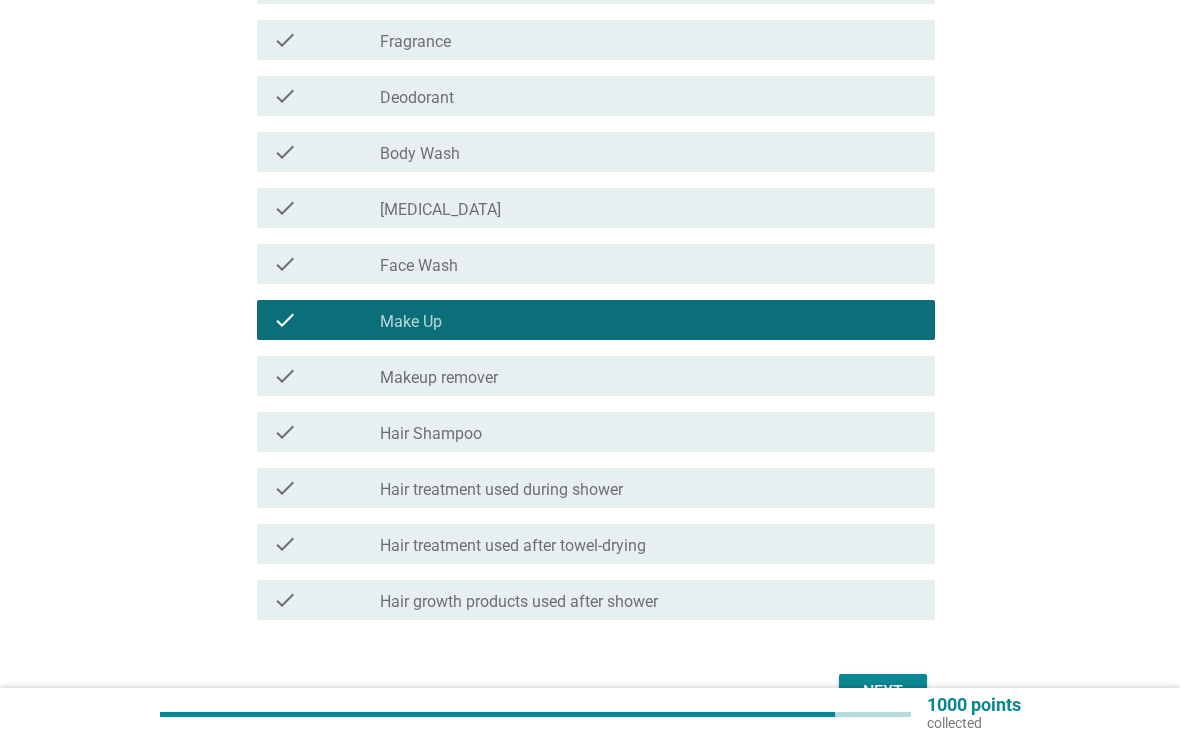 scroll, scrollTop: 370, scrollLeft: 0, axis: vertical 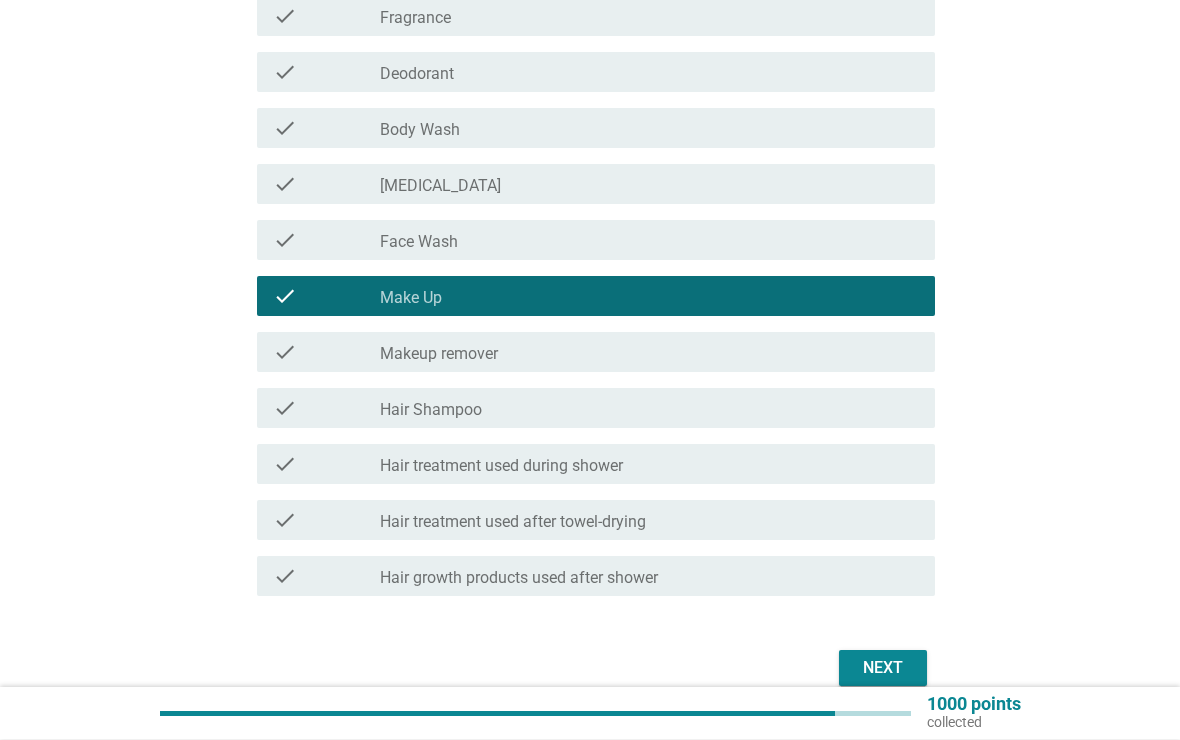 click on "Next" at bounding box center [883, 669] 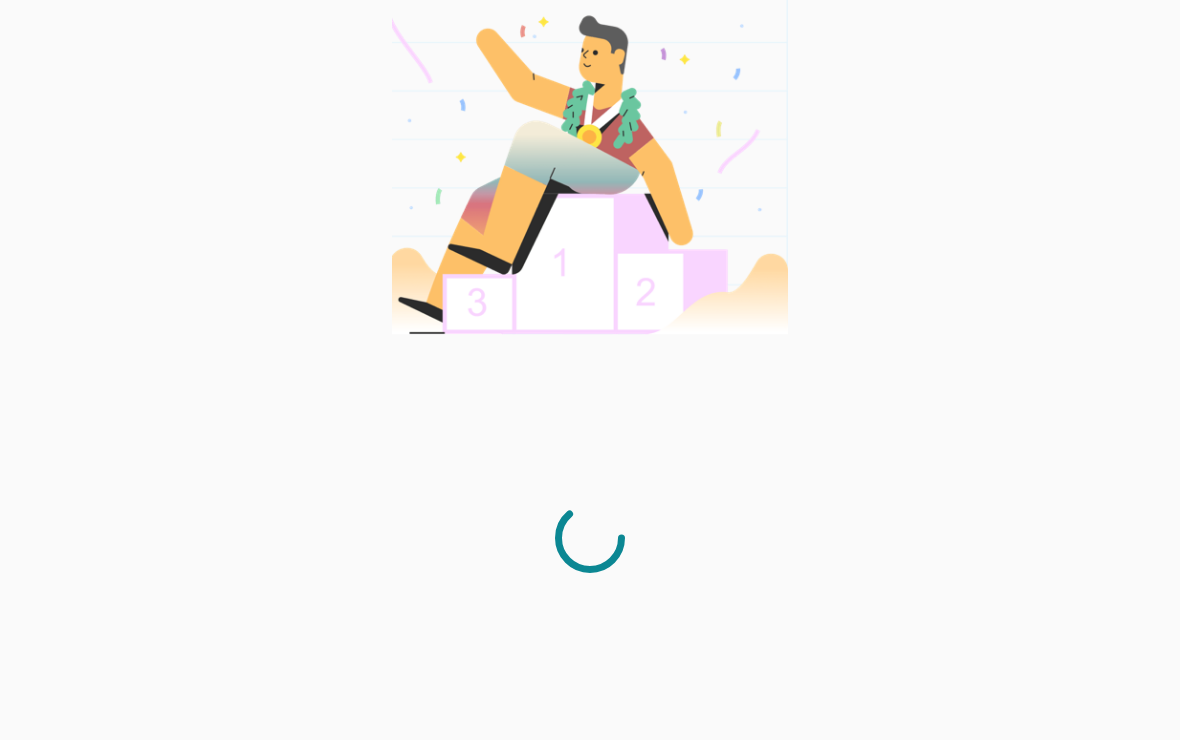 scroll, scrollTop: 0, scrollLeft: 0, axis: both 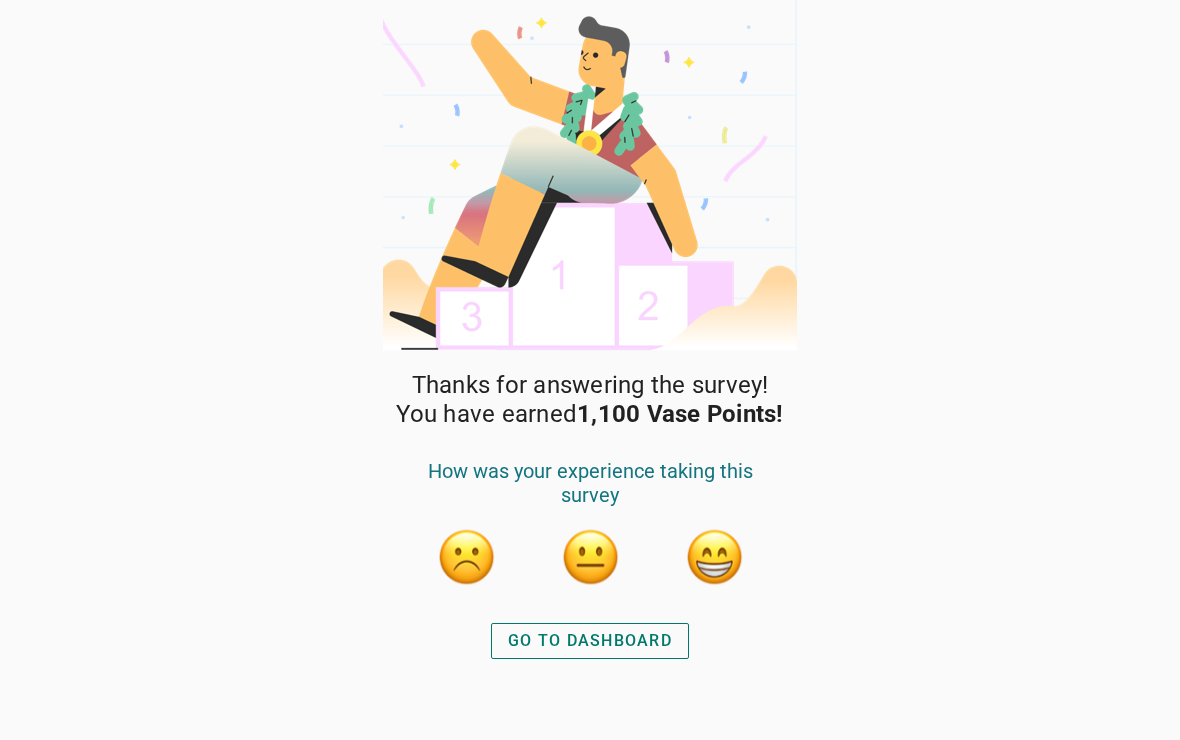 click on "GO TO DASHBOARD" at bounding box center [590, 641] 